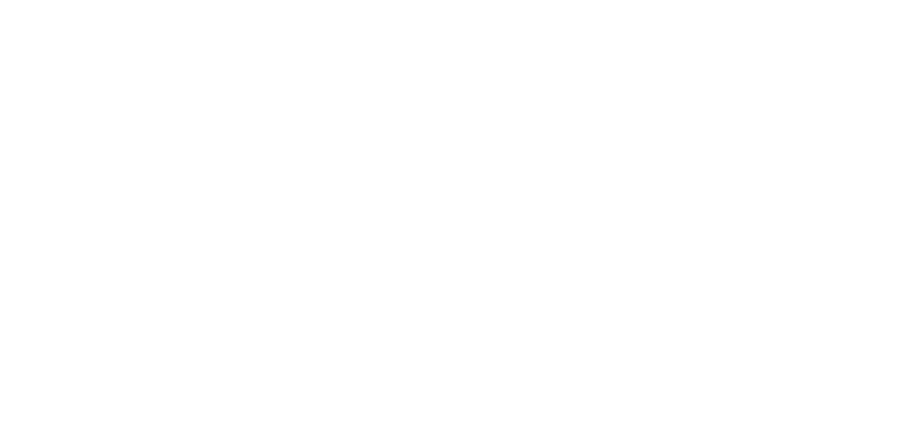 scroll, scrollTop: 0, scrollLeft: 0, axis: both 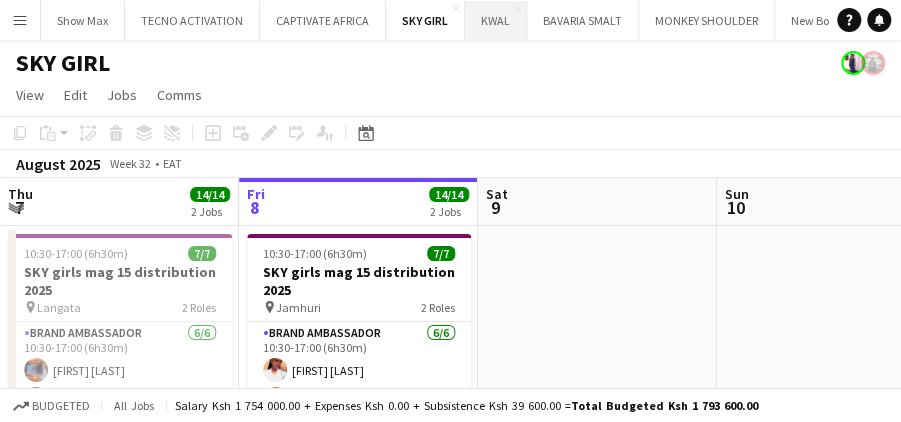 click on "KWAL
Close" at bounding box center [496, 20] 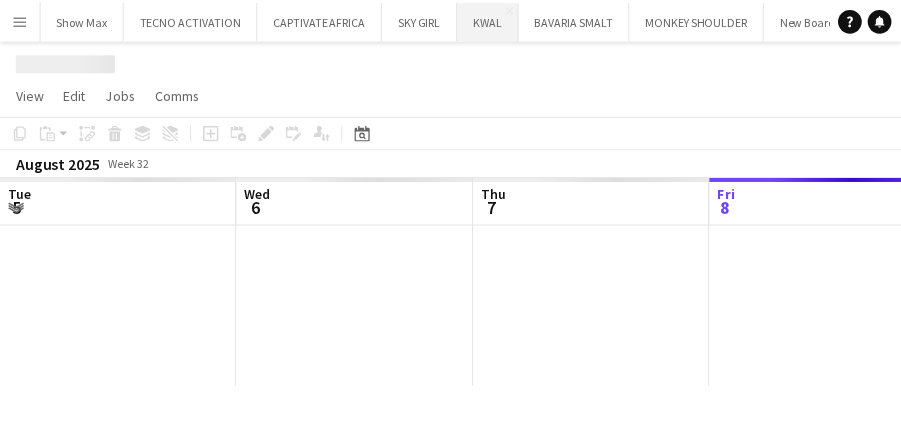 scroll, scrollTop: 0, scrollLeft: 478, axis: horizontal 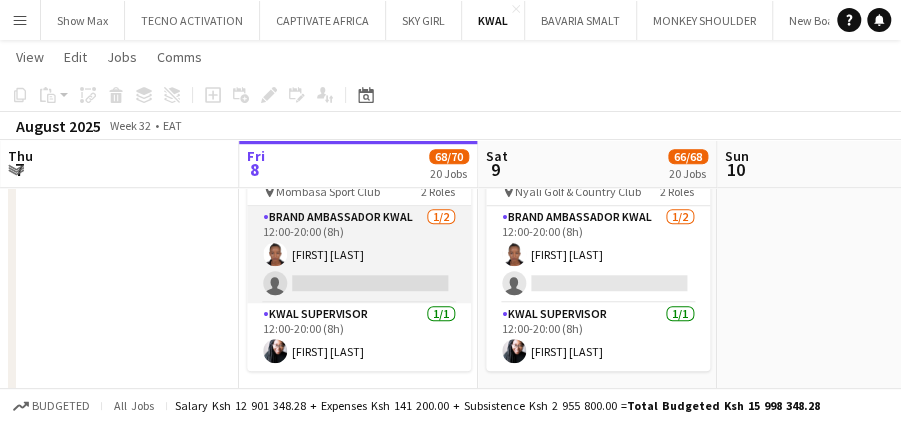 click on "[BRAND] Ambassador kwal 1/2 [TIME] (8h)
[FIRST] [LAST]
single-neutral-actions" at bounding box center [359, 254] 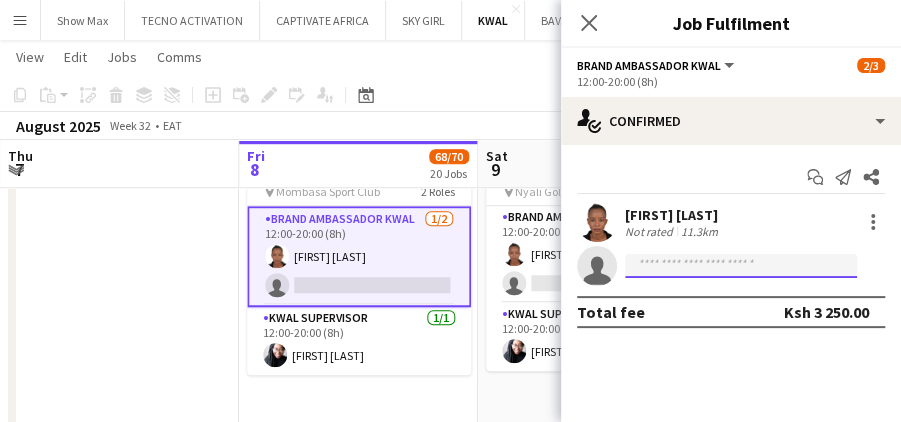 click 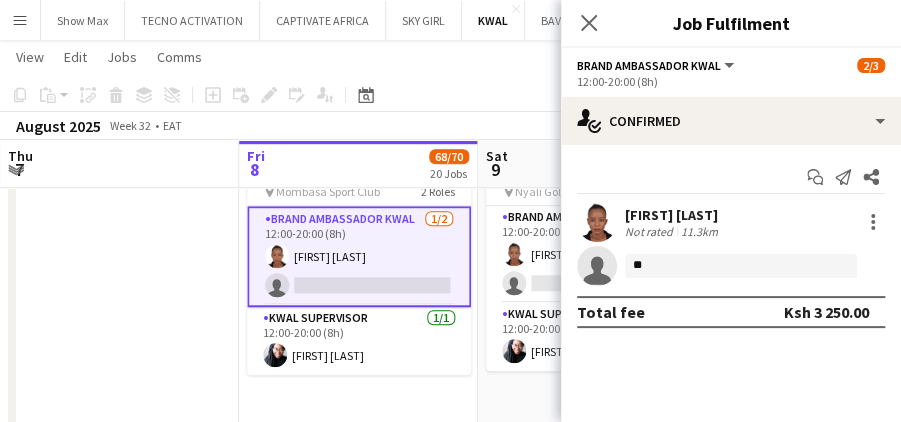 click 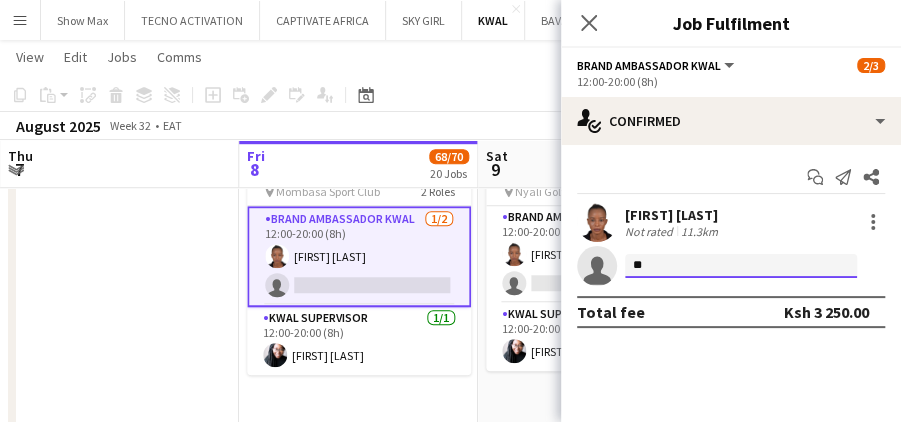 click on "**" 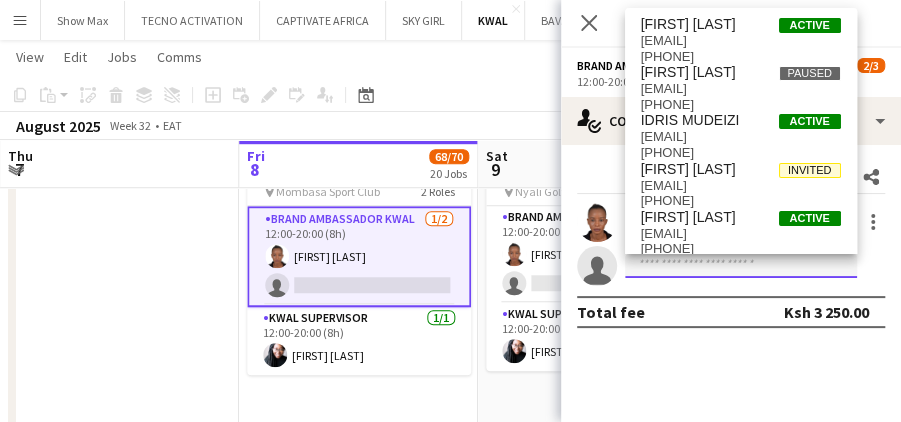 type on "*" 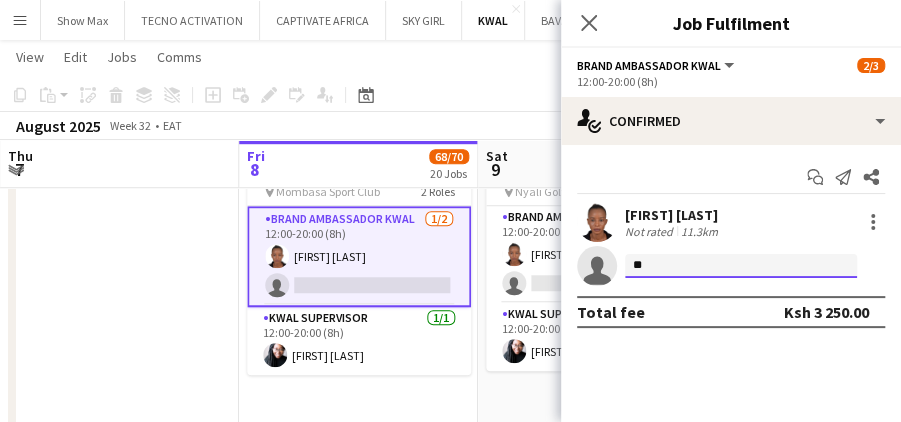 type on "*" 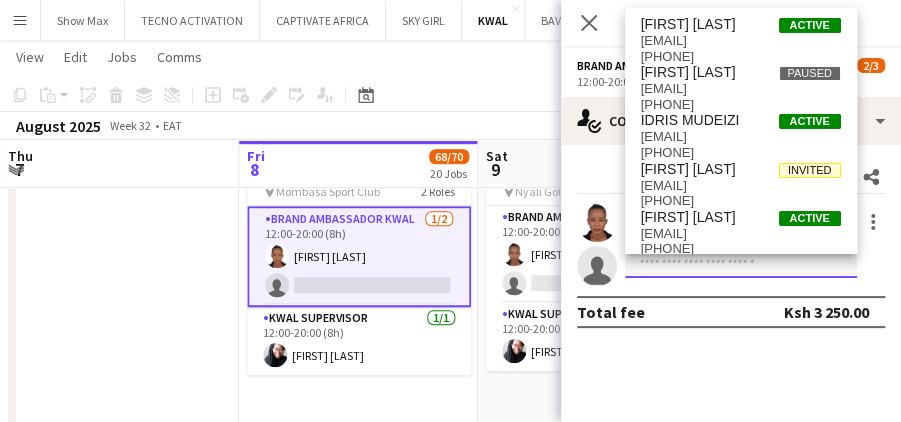 click 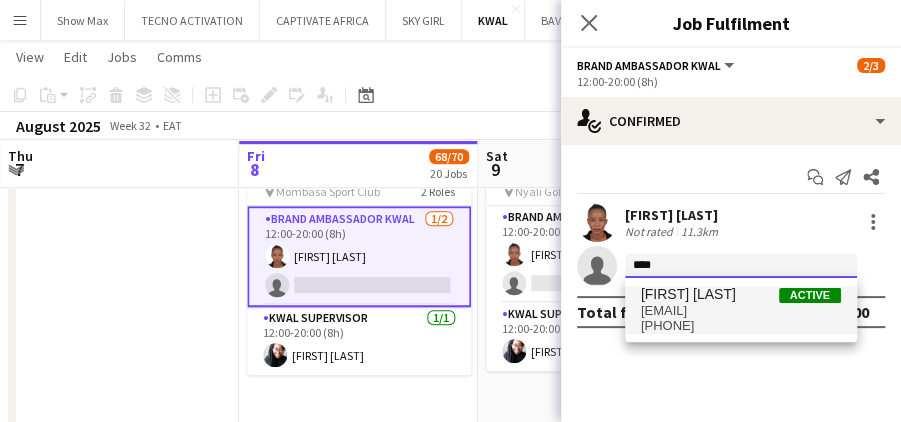 type on "****" 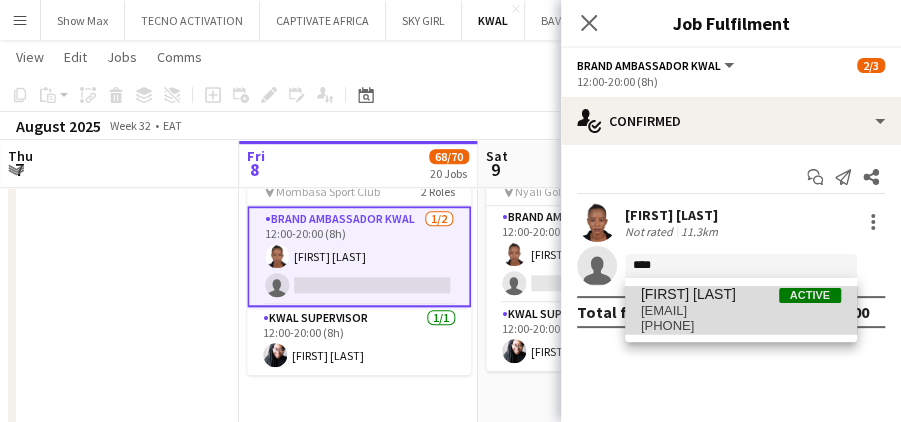click on "Active" at bounding box center (810, 295) 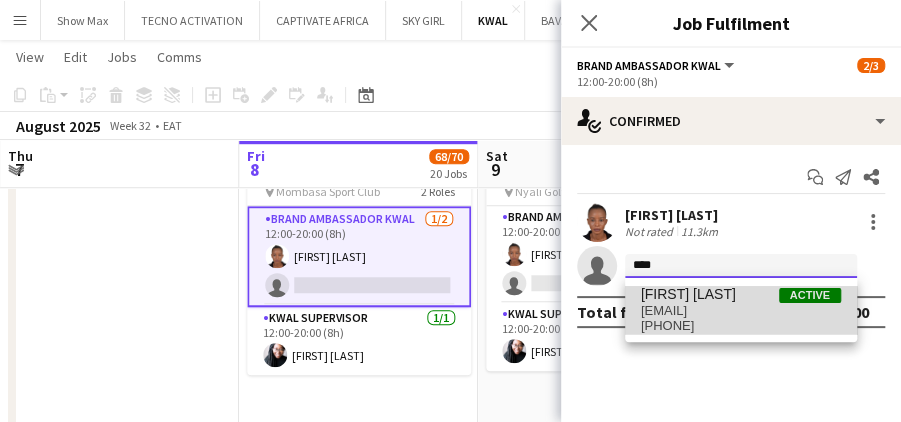 type 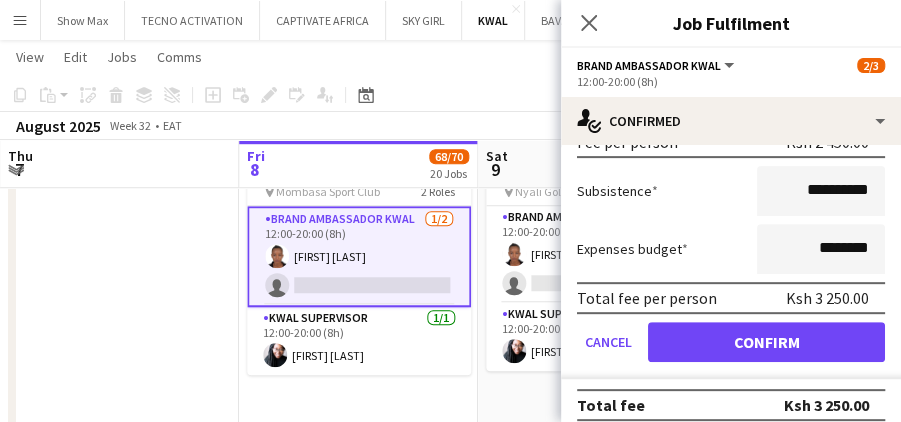 scroll, scrollTop: 317, scrollLeft: 0, axis: vertical 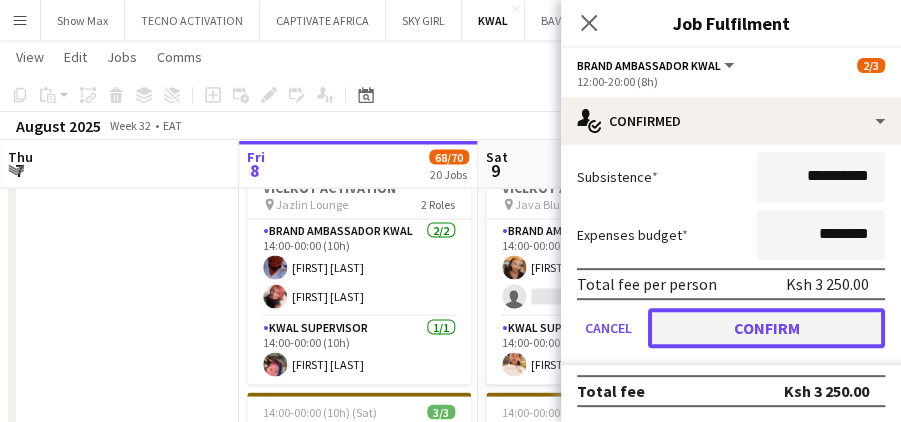 click on "Confirm" at bounding box center [766, 328] 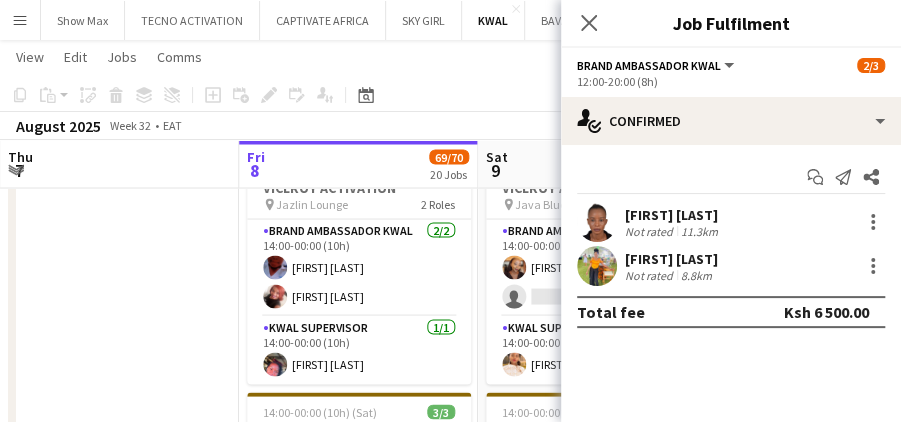 scroll, scrollTop: 0, scrollLeft: 0, axis: both 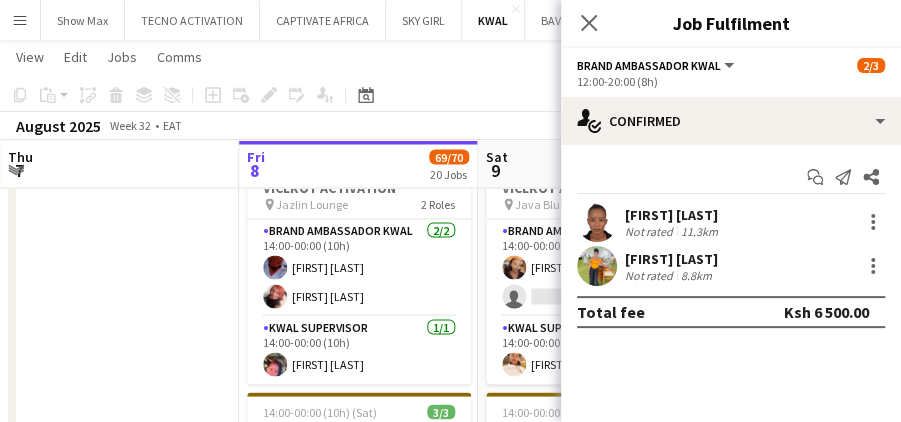 click at bounding box center [119, 531] 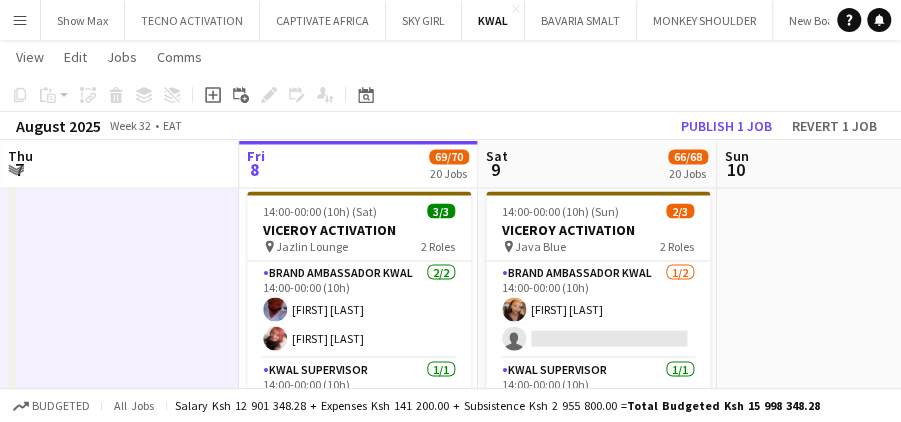 scroll, scrollTop: 3935, scrollLeft: 0, axis: vertical 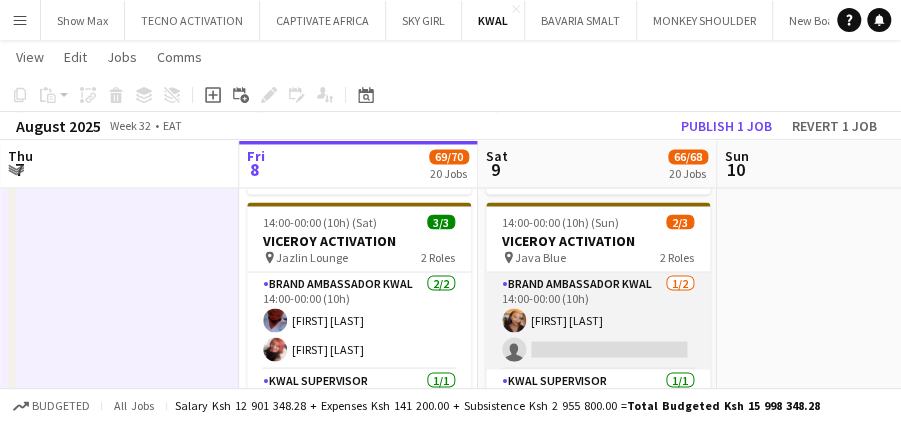 click on "Brand Ambassador kwal   1/2   14:00-00:00 (10h)
[FIRST] [LAST]
single-neutral-actions" at bounding box center [598, 320] 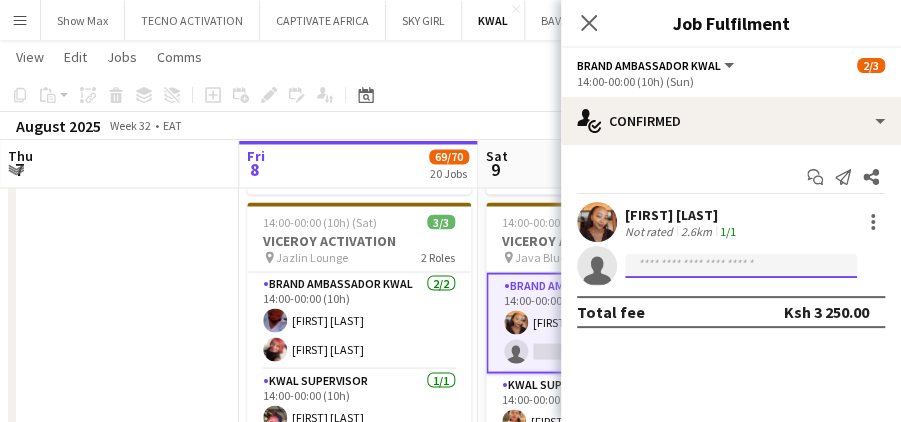 click 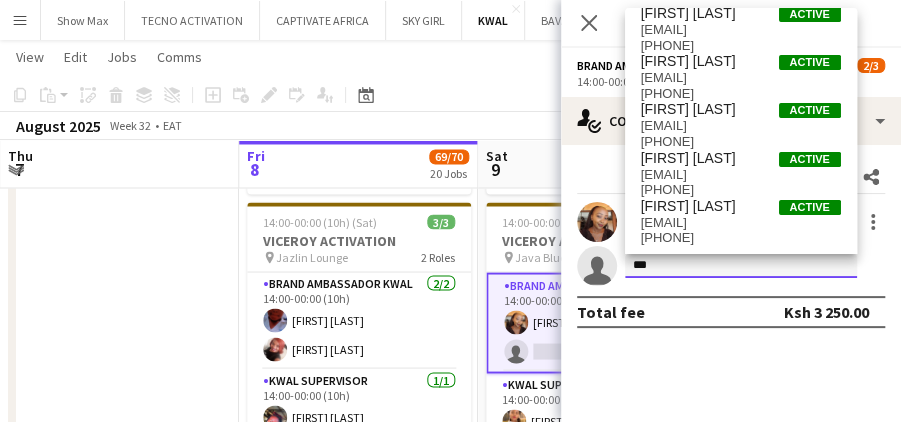 scroll, scrollTop: 0, scrollLeft: 0, axis: both 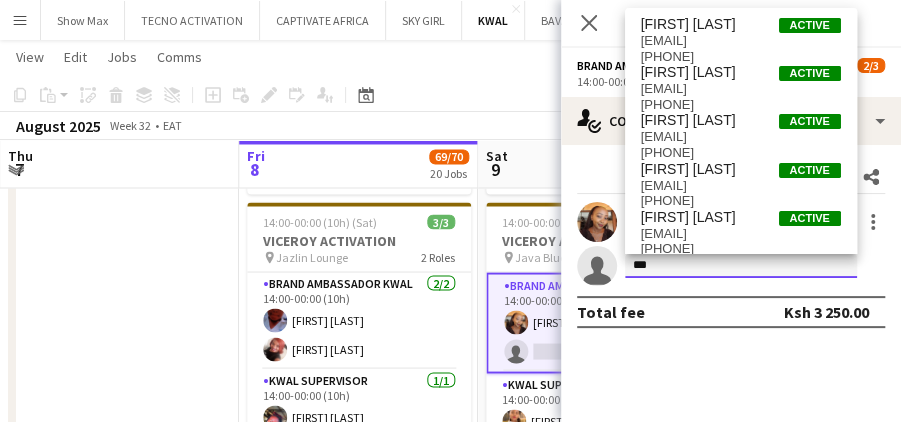 click on "***" 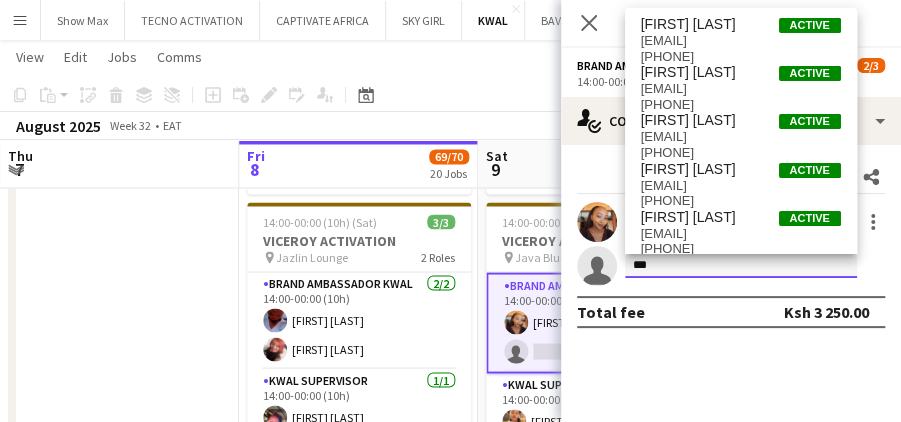 click on "***" 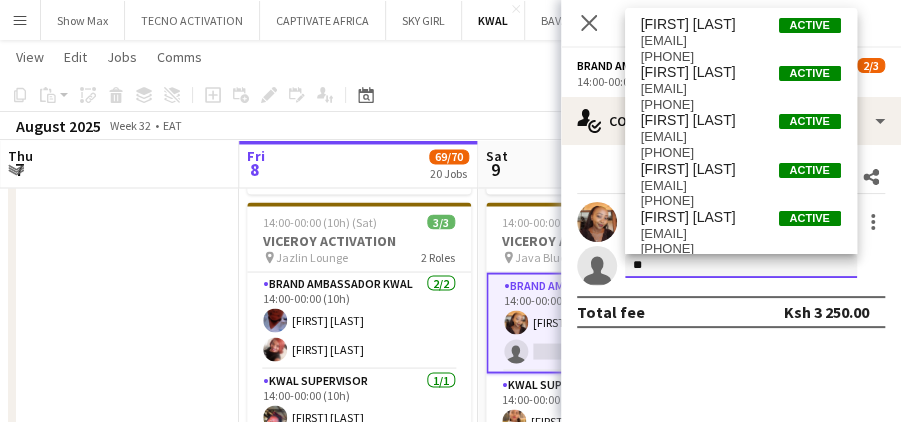type on "*" 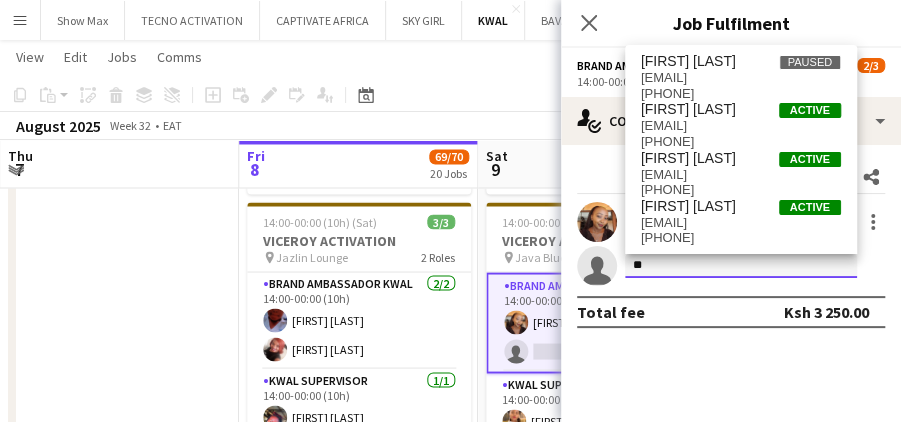 type on "*" 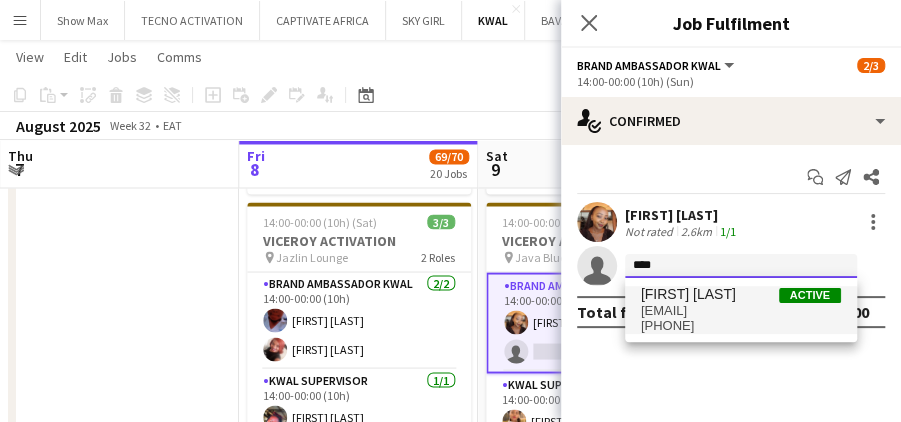 type on "****" 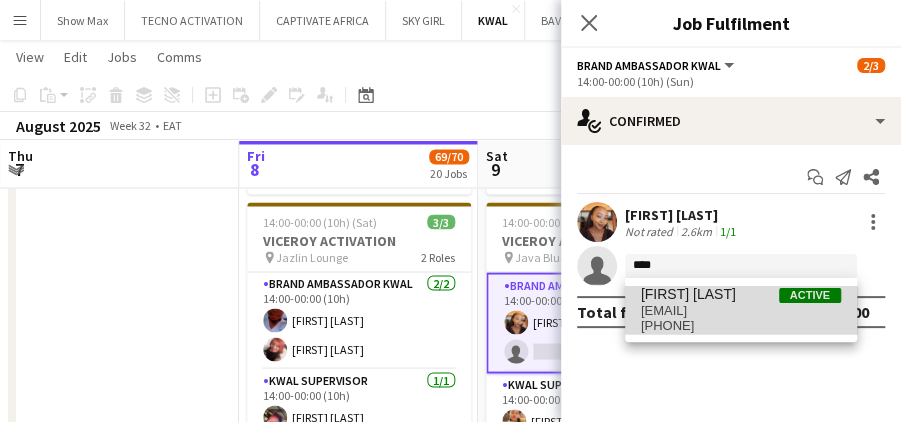 click on "Active" at bounding box center (810, 295) 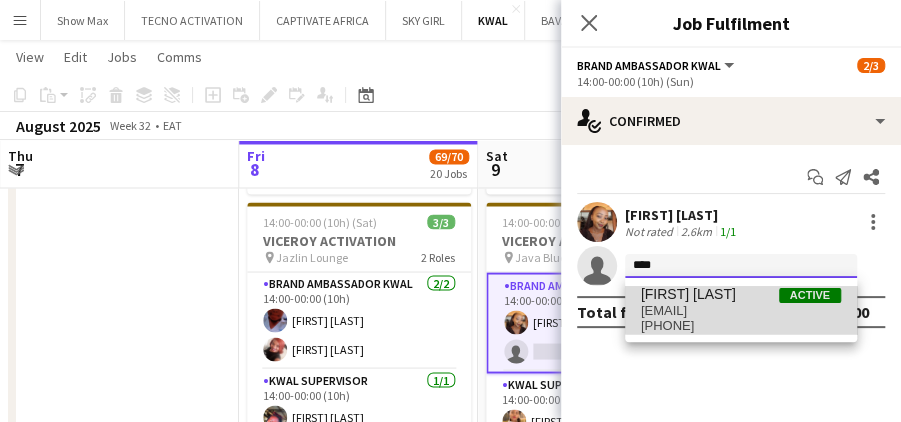 type 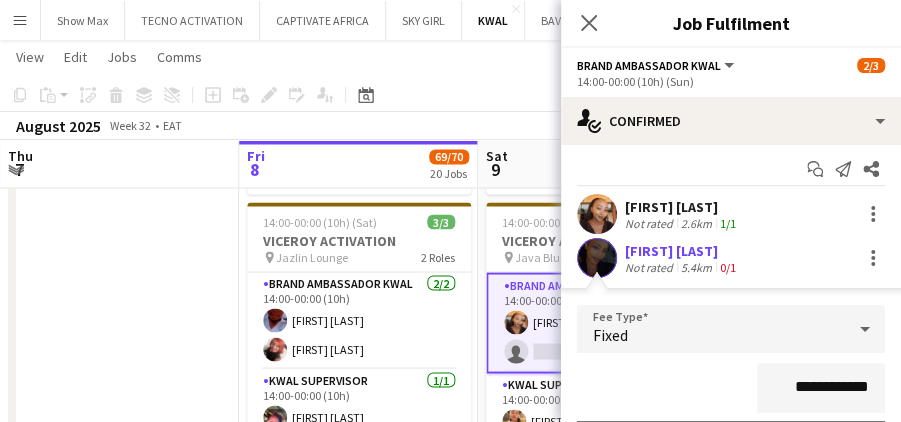 scroll, scrollTop: 12, scrollLeft: 0, axis: vertical 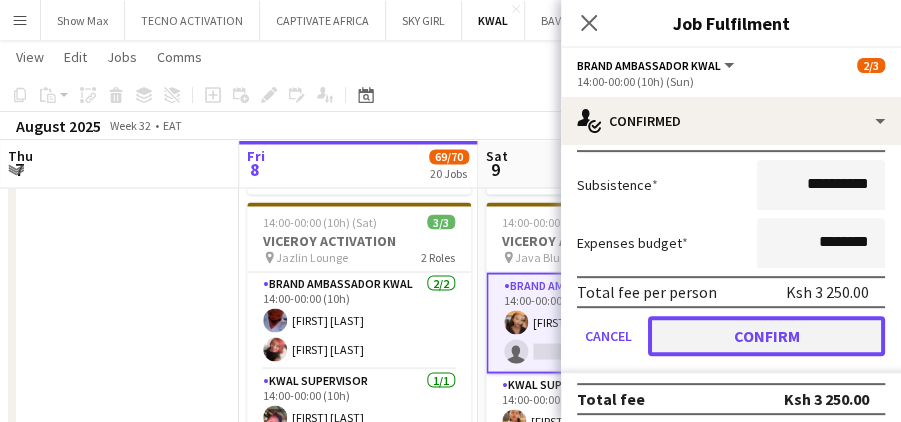 click on "Confirm" at bounding box center (766, 336) 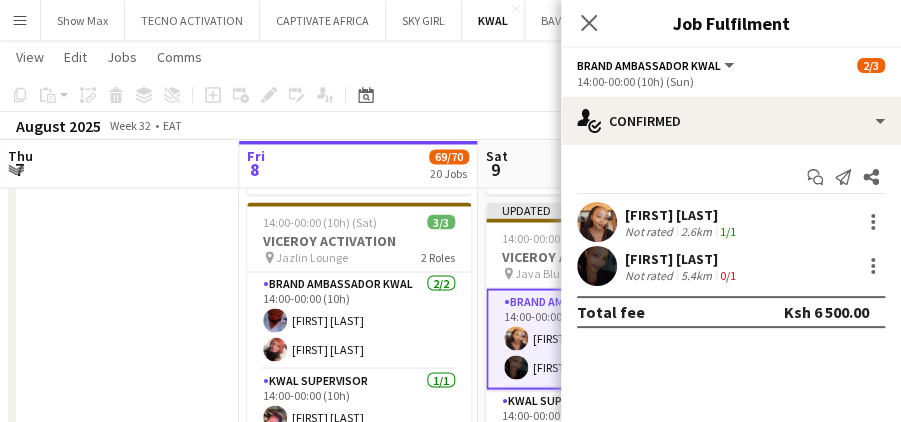 scroll, scrollTop: 0, scrollLeft: 0, axis: both 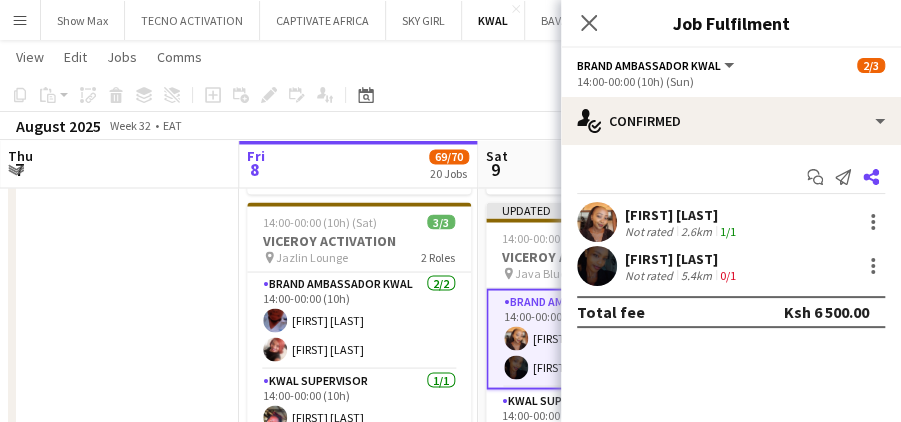 click on "Share" 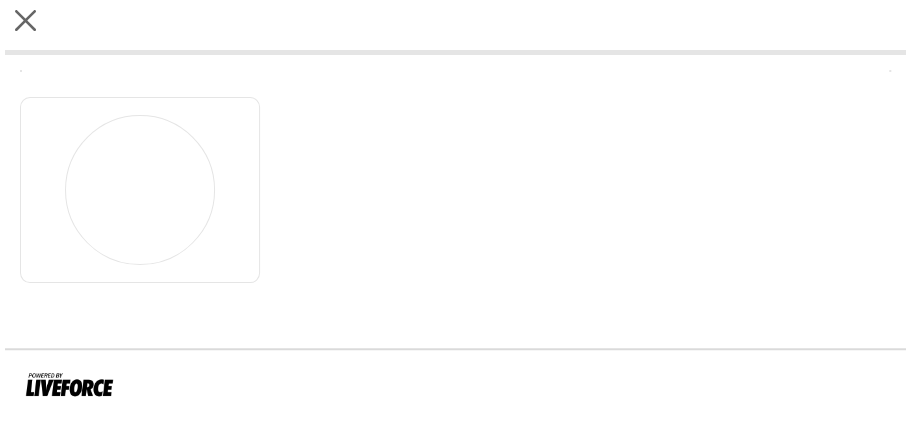 scroll, scrollTop: 0, scrollLeft: 0, axis: both 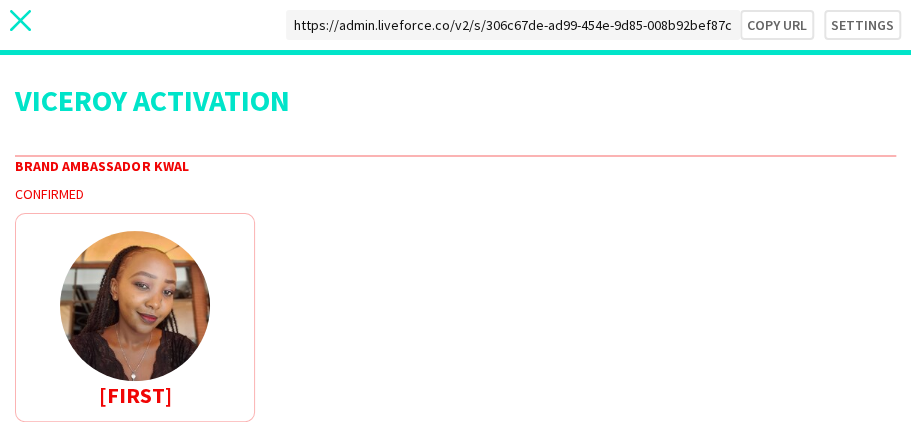 click 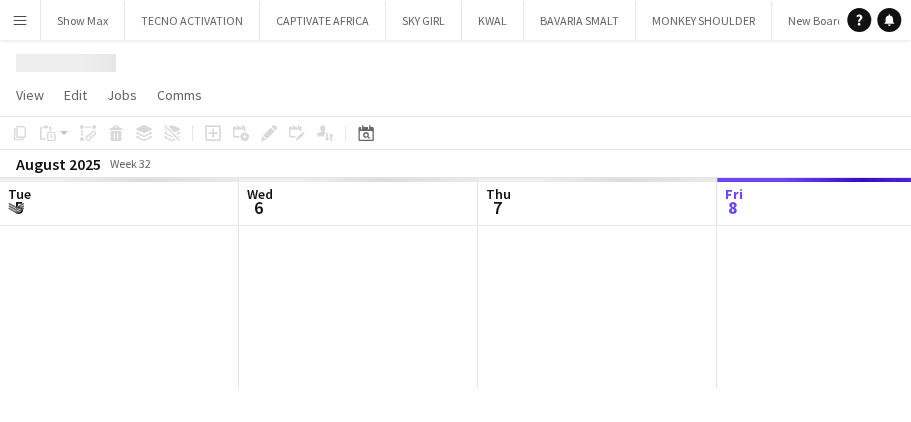 scroll, scrollTop: 0, scrollLeft: 478, axis: horizontal 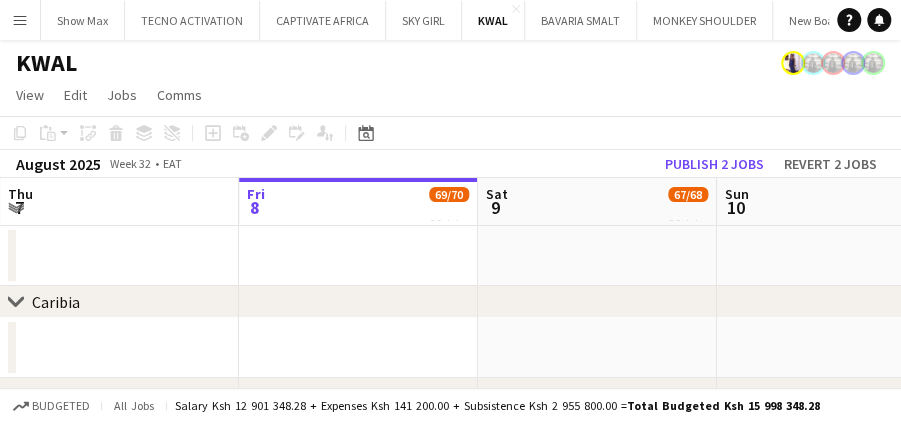 click on "Menu" at bounding box center [20, 20] 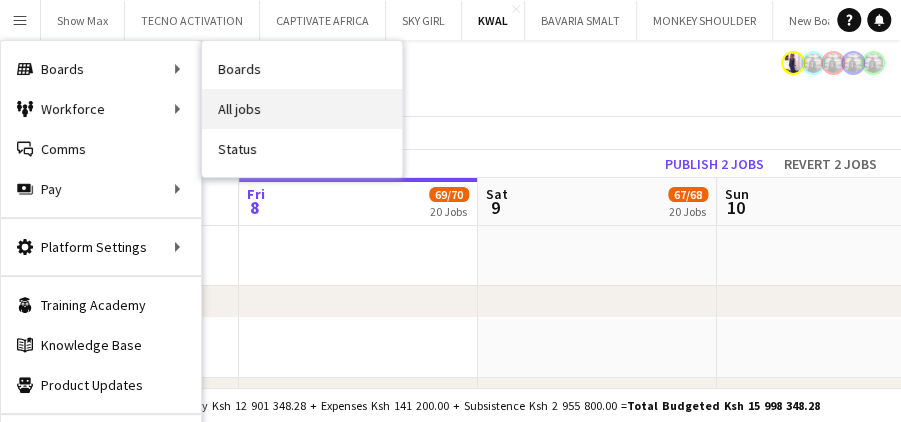click on "All jobs" at bounding box center [302, 109] 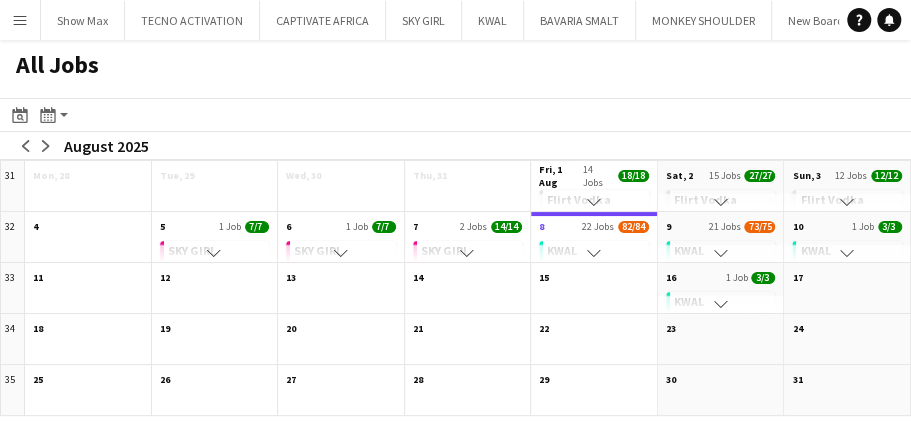 click on "Menu" at bounding box center (20, 20) 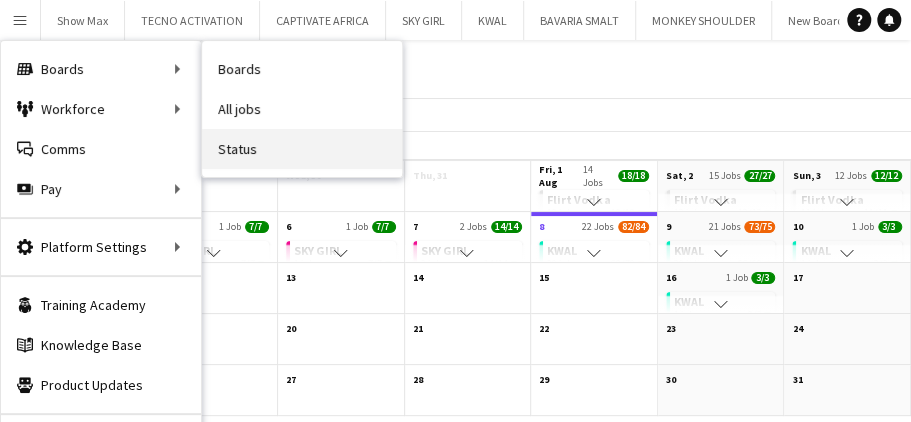 click on "Status" at bounding box center [302, 149] 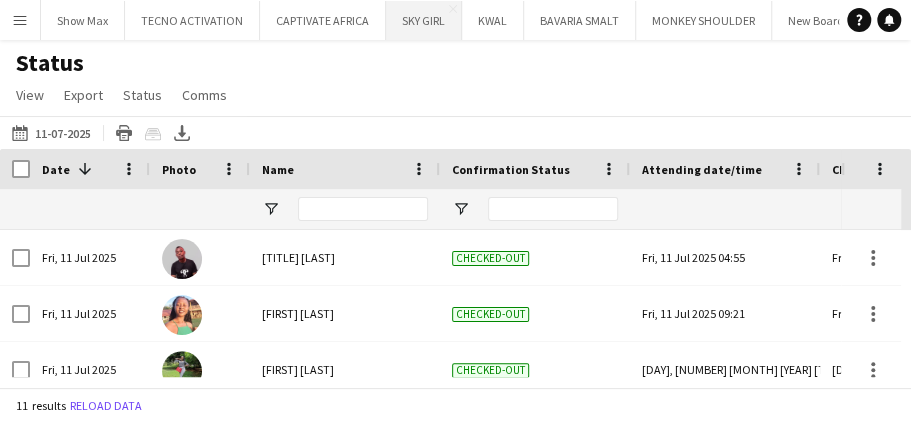 click on "SKY GIRL
Close" at bounding box center [424, 20] 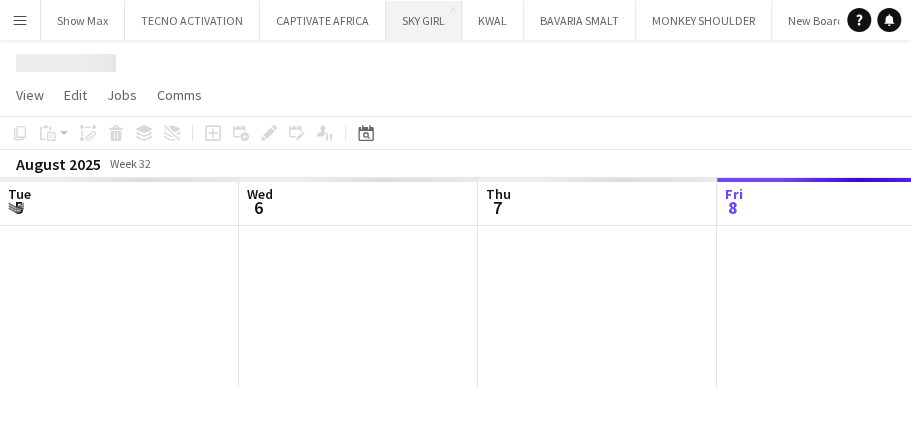 scroll, scrollTop: 0, scrollLeft: 478, axis: horizontal 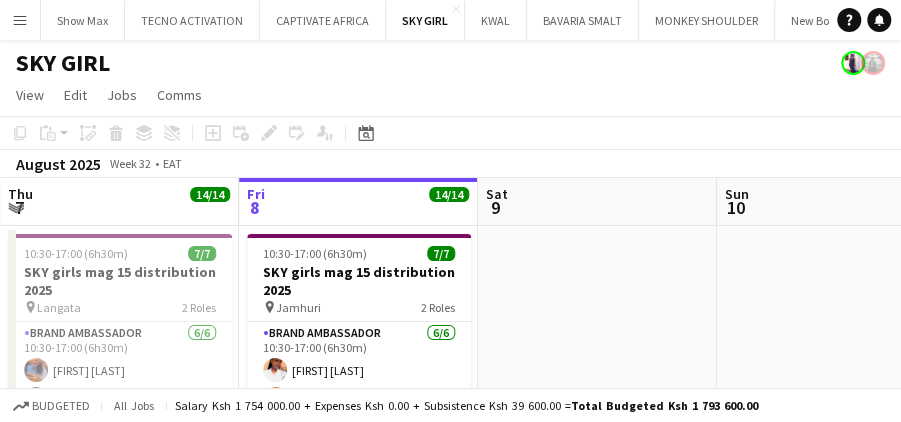 click on "Menu" at bounding box center [20, 20] 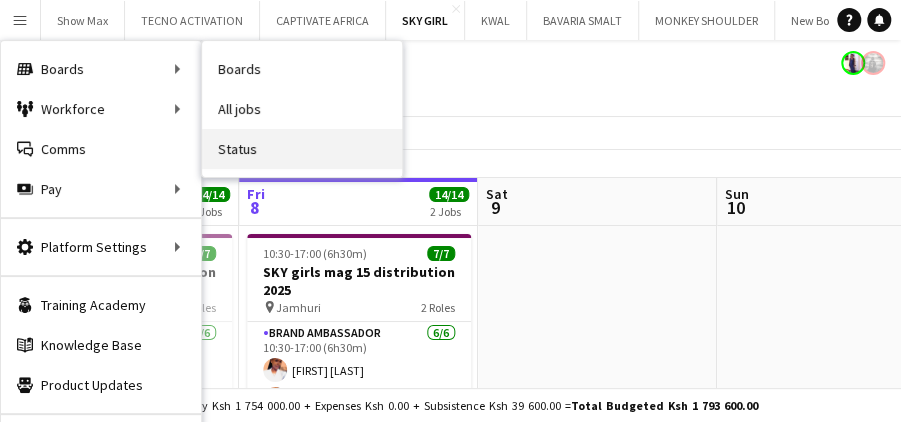click on "Status" at bounding box center (302, 149) 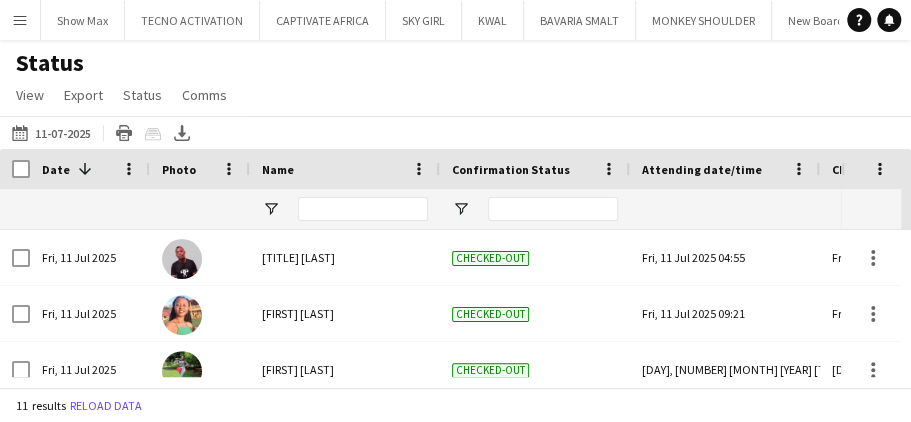 scroll, scrollTop: 116, scrollLeft: 0, axis: vertical 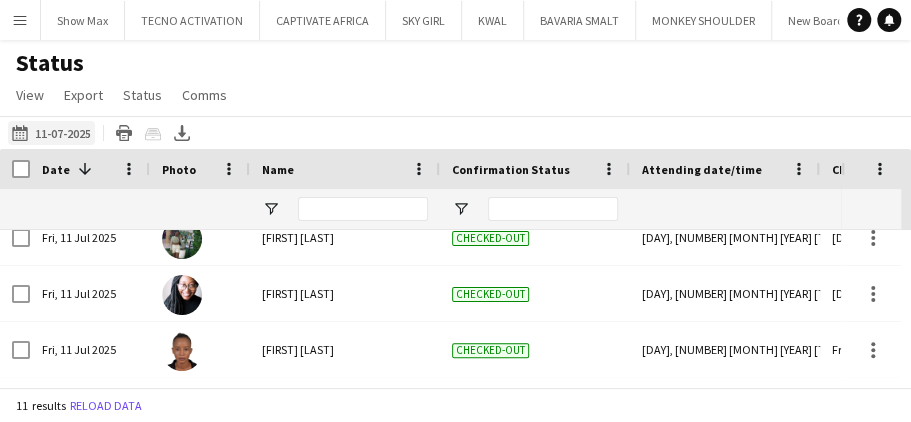 click on "11-07-2025" 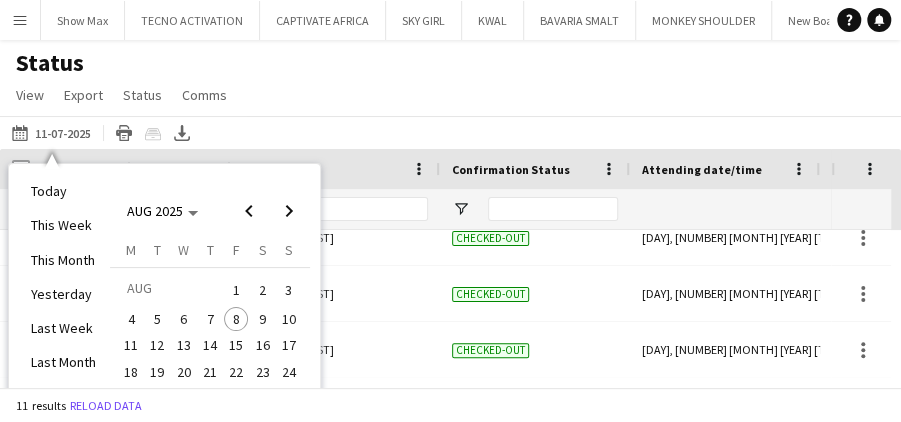click on "8" at bounding box center (236, 319) 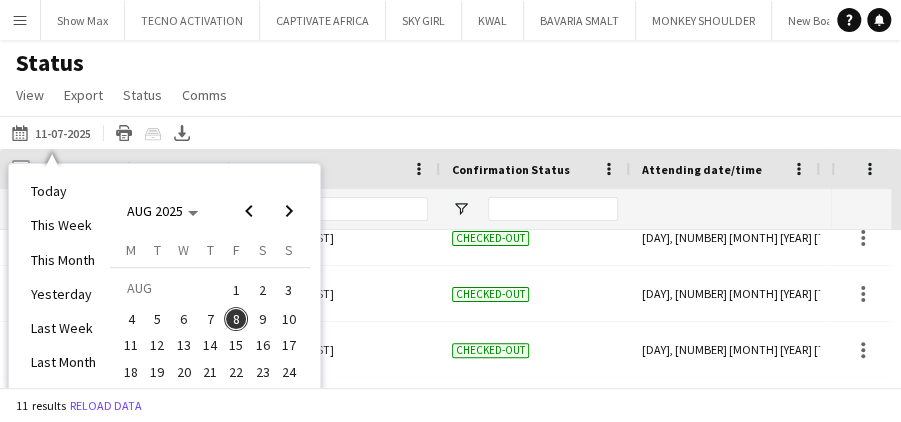click on "8" at bounding box center [236, 319] 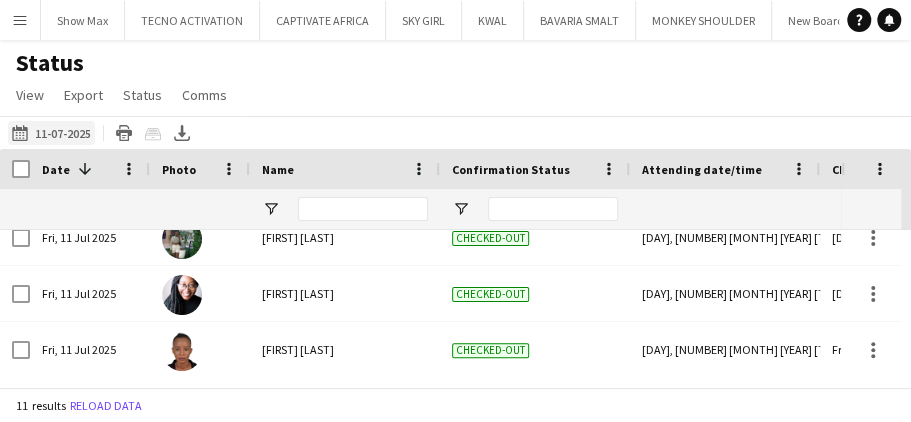click on "11-07-2025" 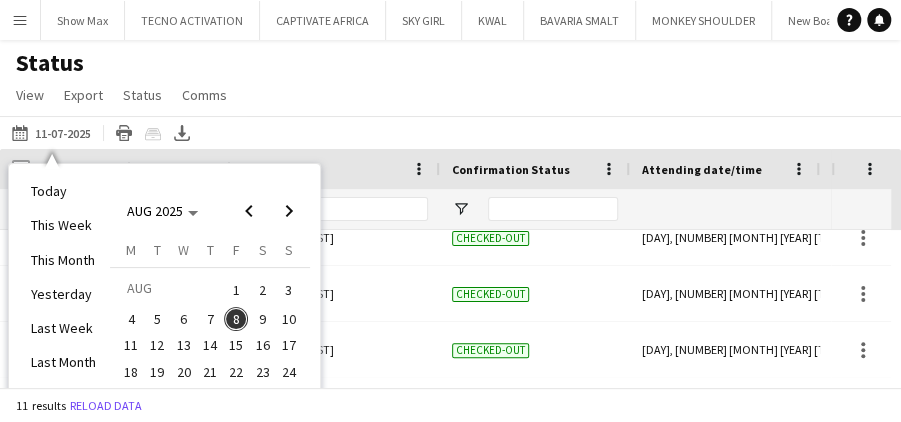 click on "8" at bounding box center (236, 319) 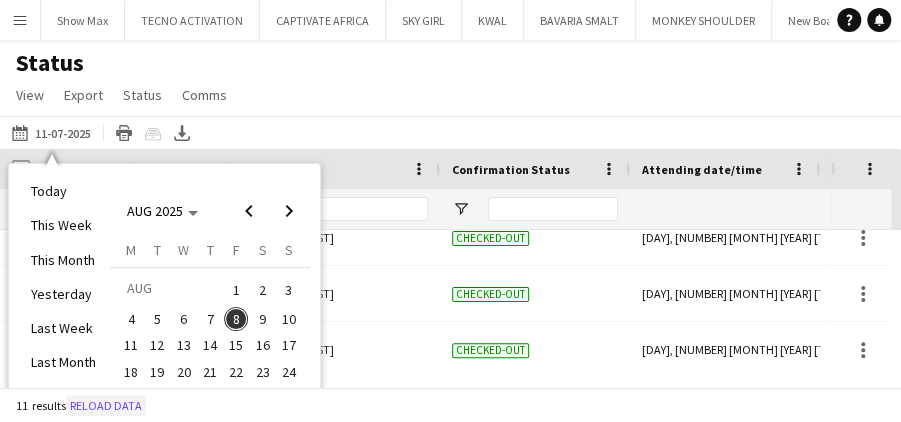 click on "Reload data" 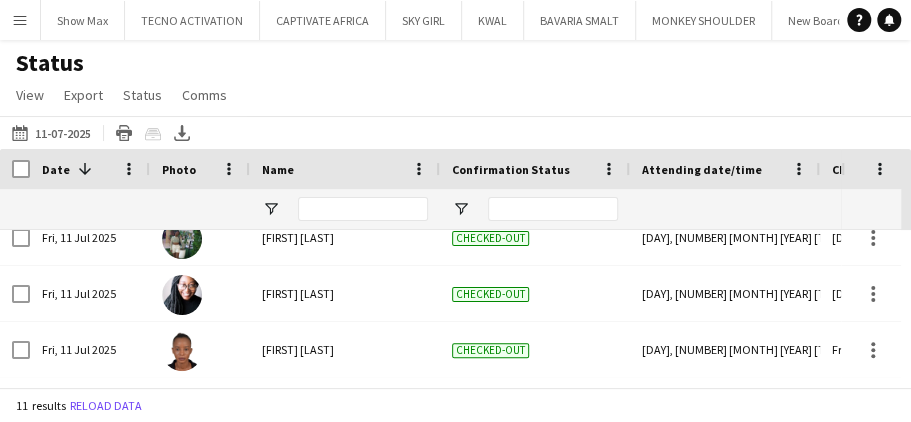 scroll, scrollTop: 435, scrollLeft: 0, axis: vertical 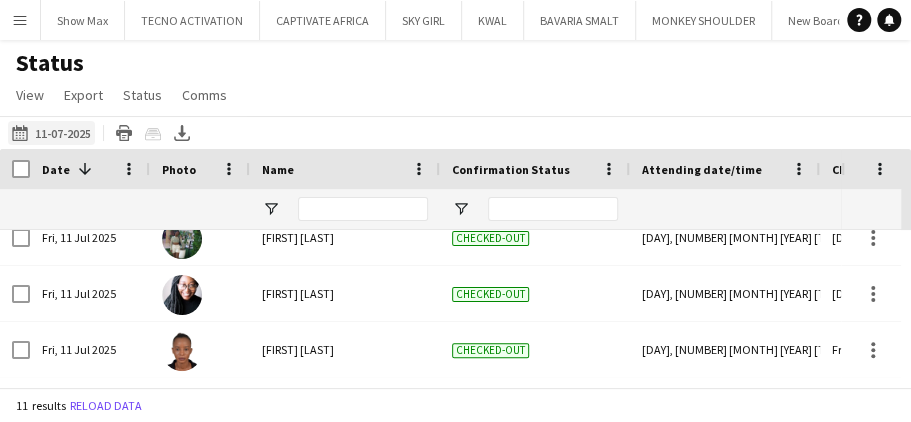 click on "11-07-2025
11-07-2025" 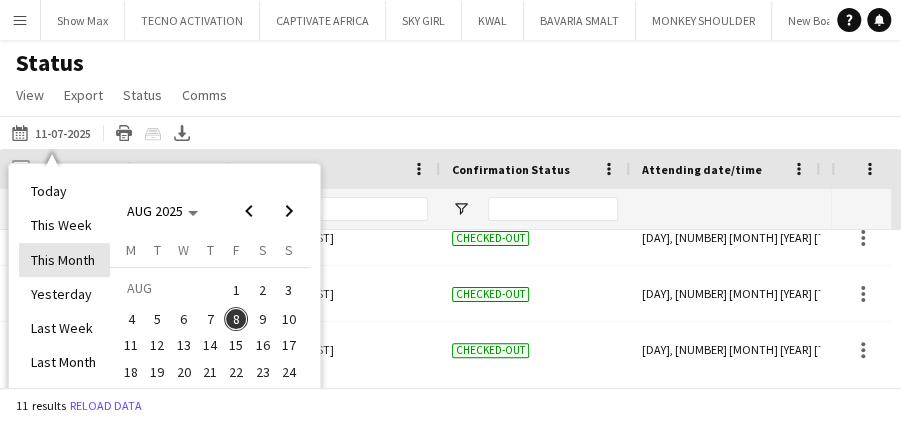 click on "This Month" at bounding box center (64, 260) 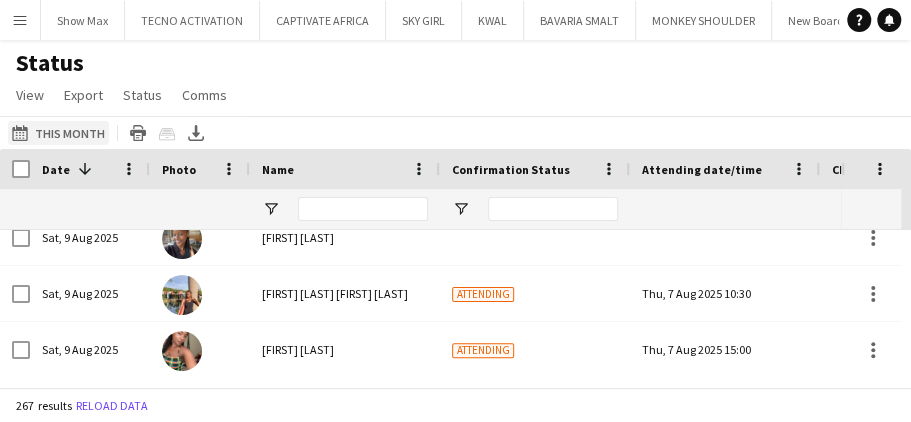 click on "11-07-2025" 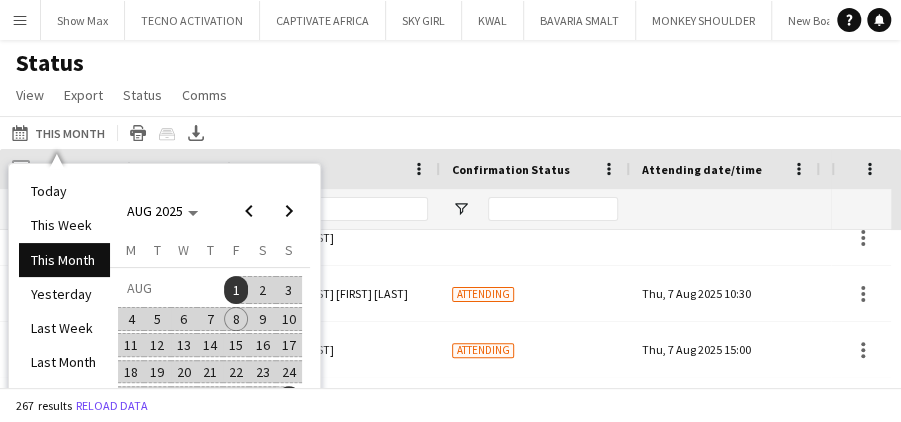 click on "8" at bounding box center (236, 319) 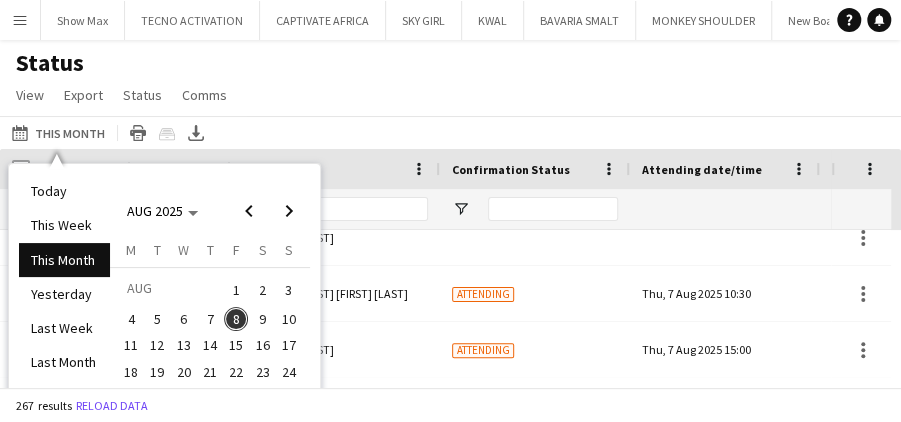 click on "Status   View   Views  Default view New view Update view Delete view Edit name Customise view Customise filters Reset Filters Reset View Reset All  Export  Export as XLSX Export as CSV Export as PDF Crew files as ZIP  Status  Confirm attendance Check-in Check-out Clear confirm attendance Clear check-in Clear check-out  Comms  Send notification Chat" 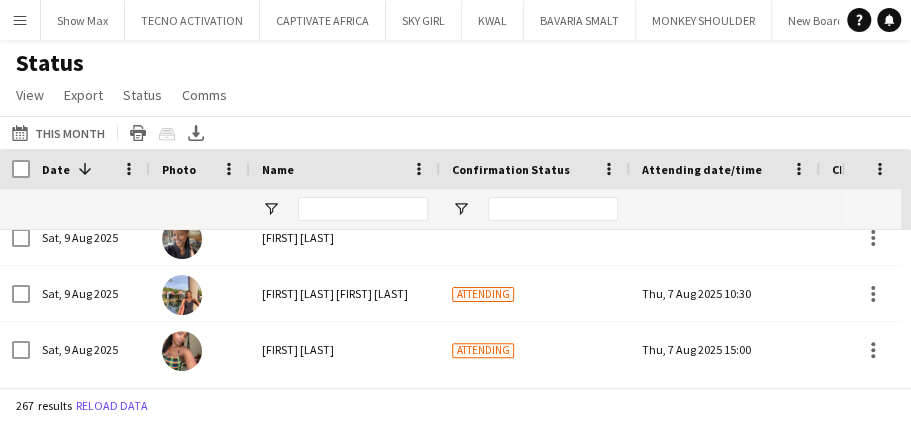 scroll, scrollTop: 0, scrollLeft: 0, axis: both 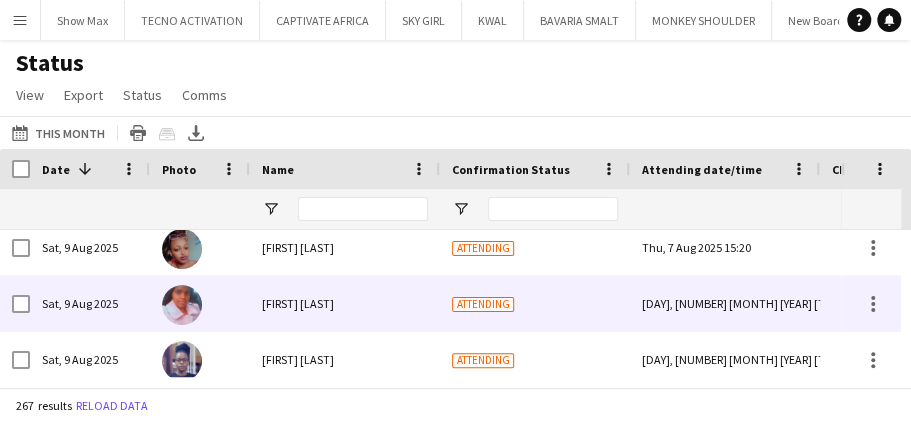 click on "[DAY], [NUMBER] [MONTH] [YEAR] [TIME]" at bounding box center [725, 303] 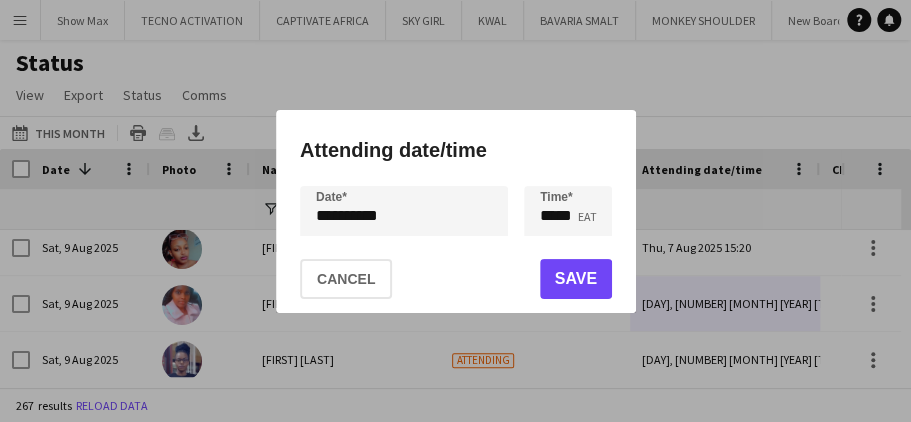 click at bounding box center [455, 211] 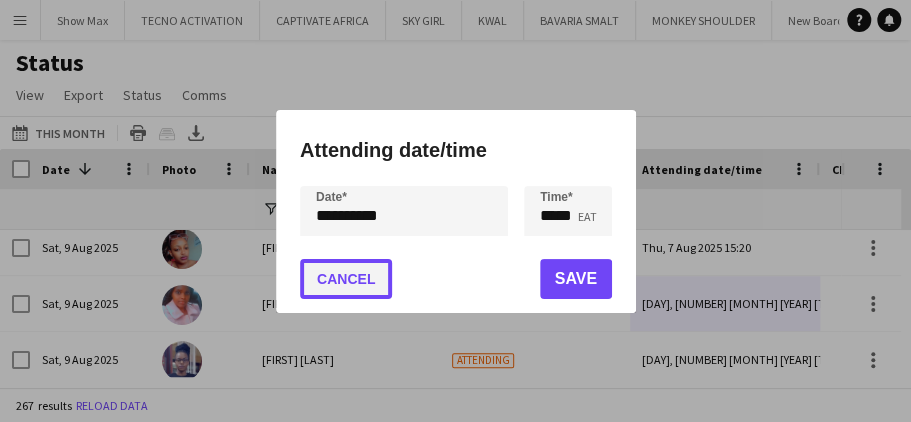 click on "Cancel" 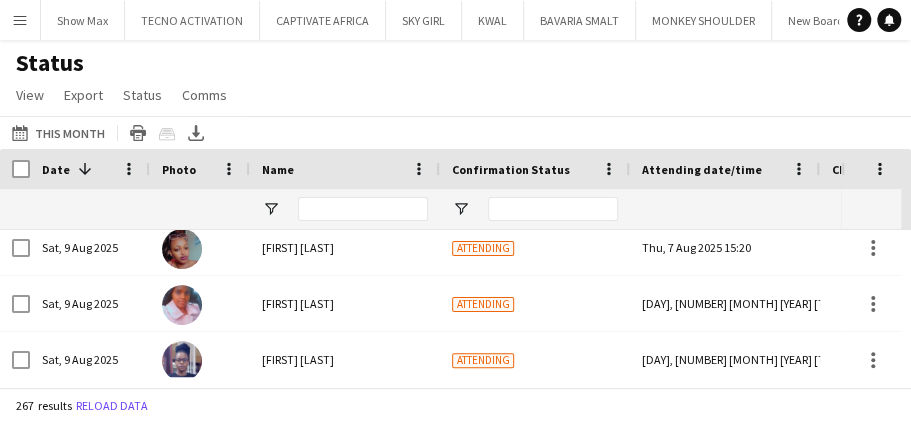 scroll, scrollTop: 3396, scrollLeft: 0, axis: vertical 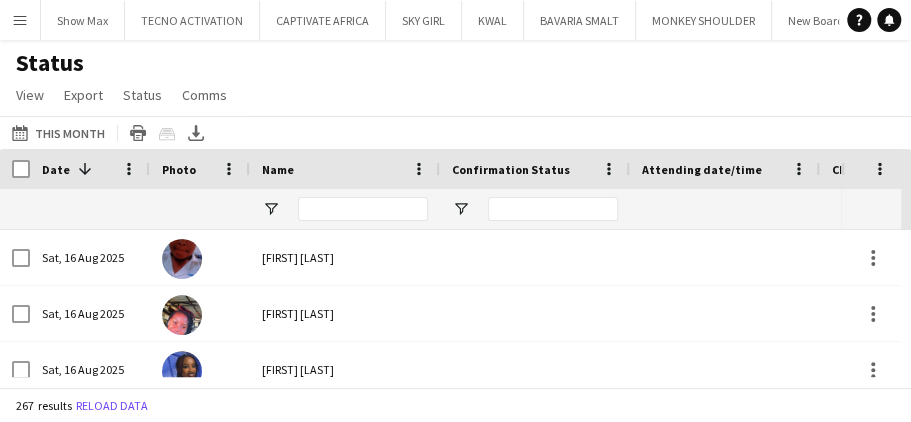 click on "Menu" at bounding box center (20, 20) 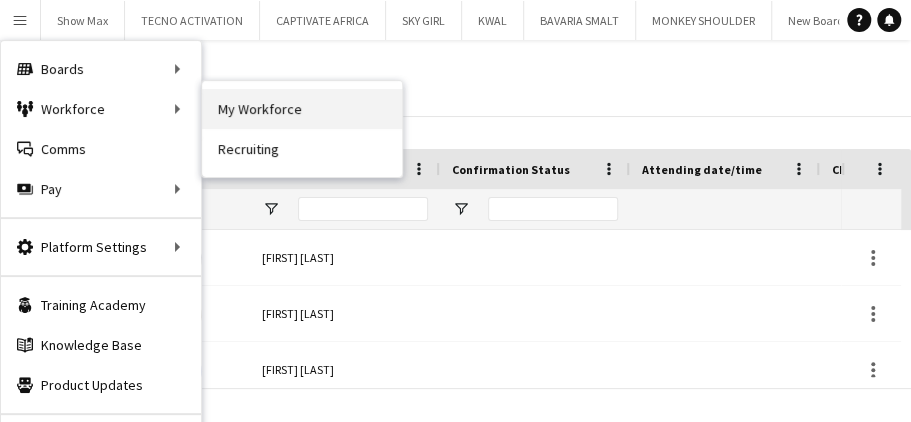 click on "My Workforce" at bounding box center [302, 109] 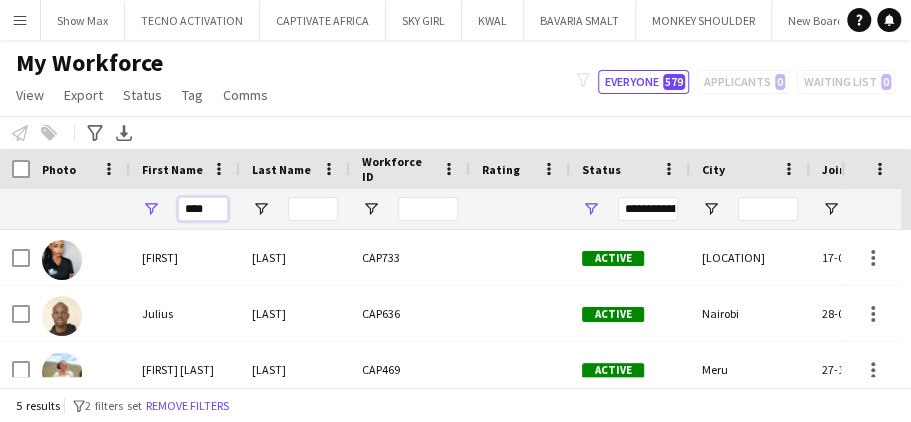click on "****" at bounding box center [203, 209] 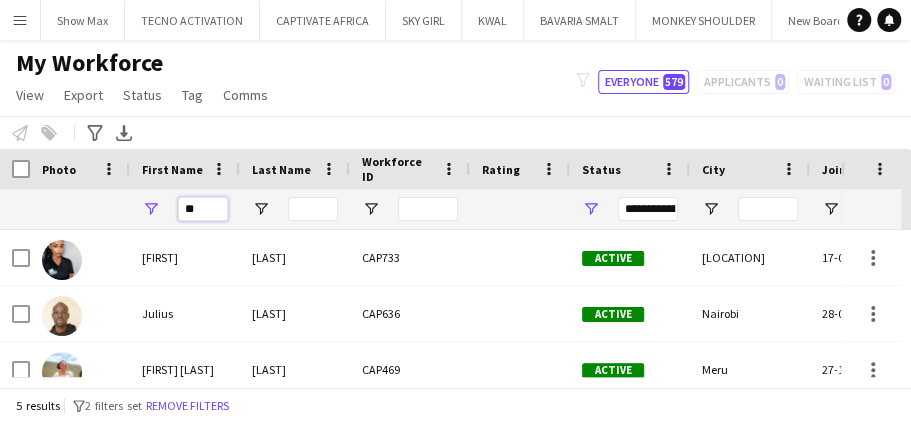 type on "*" 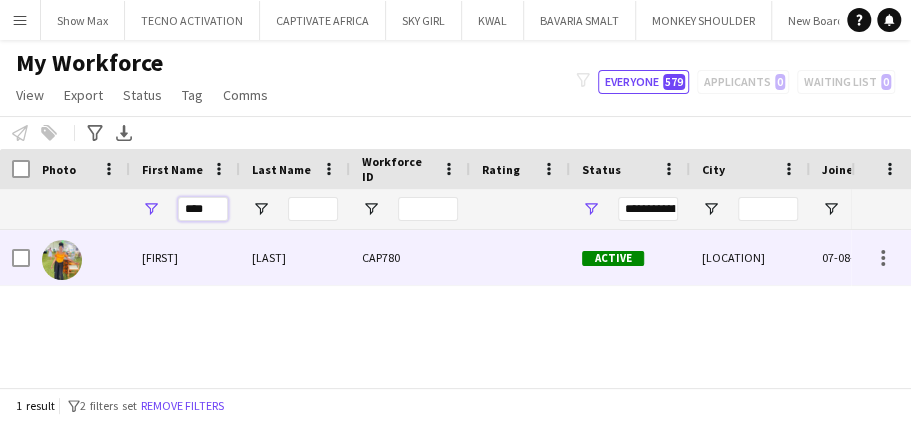 type on "****" 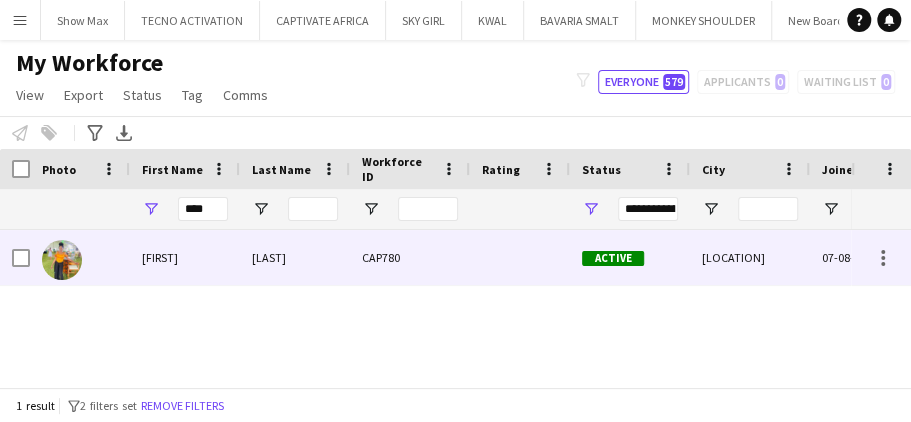 click on "[LAST]" at bounding box center [295, 257] 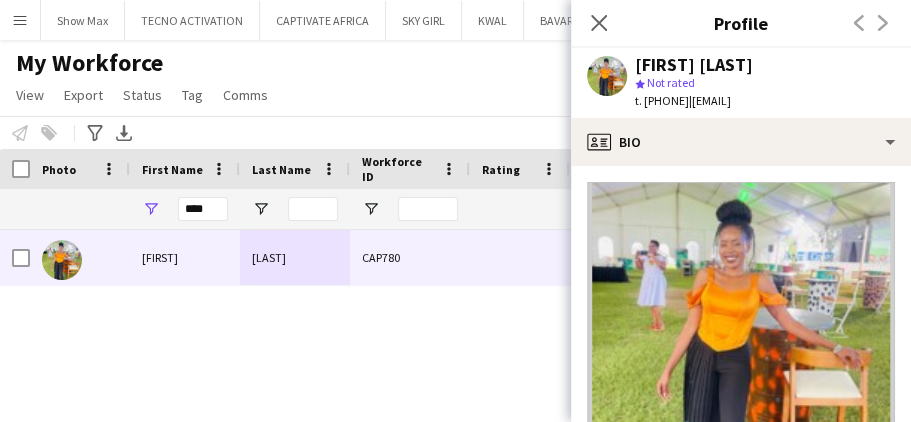 click on "t. [PHONE]" 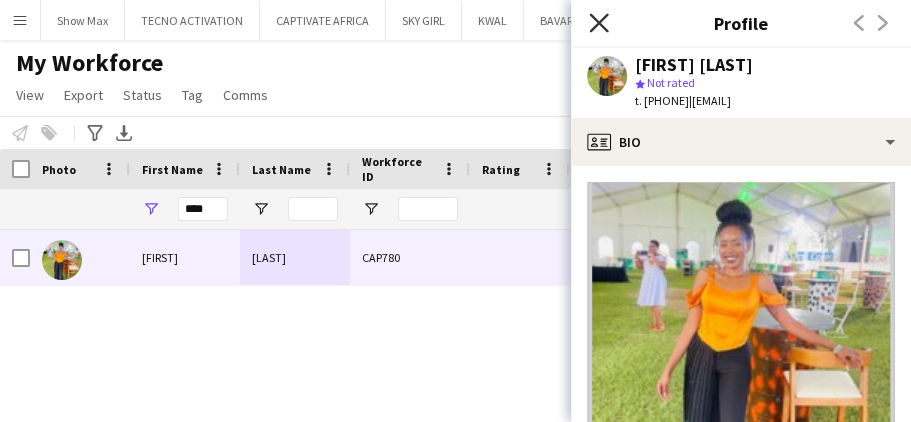 click 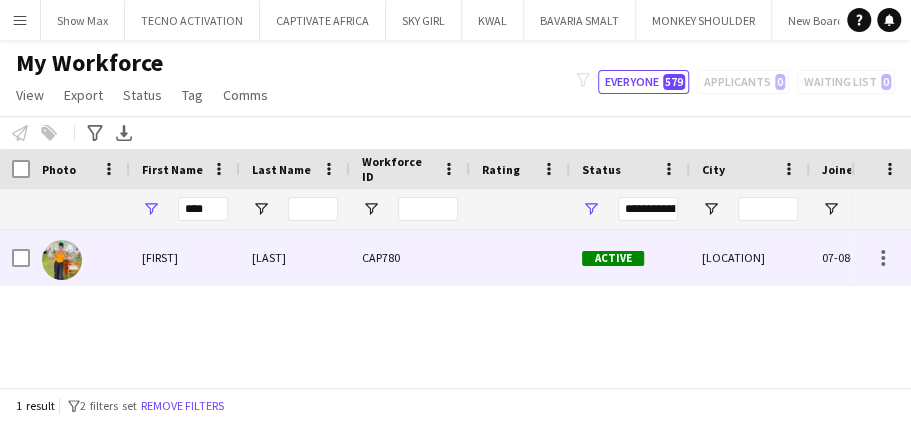 click on "[LOCATION]" at bounding box center [750, 257] 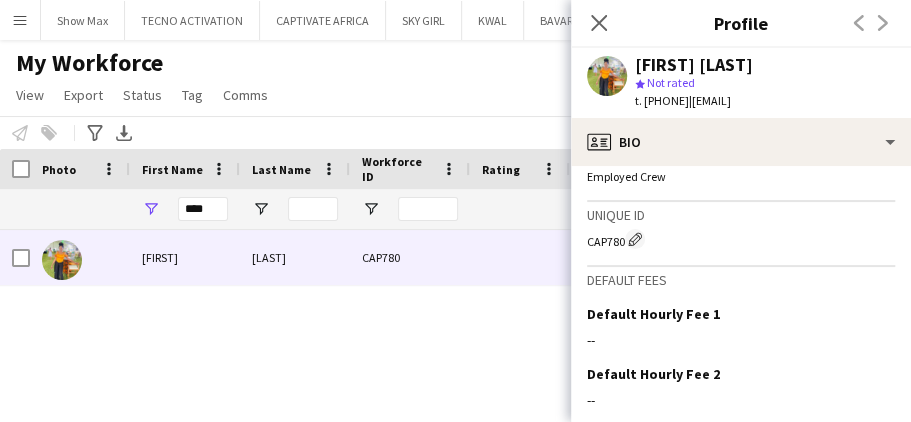 scroll, scrollTop: 893, scrollLeft: 0, axis: vertical 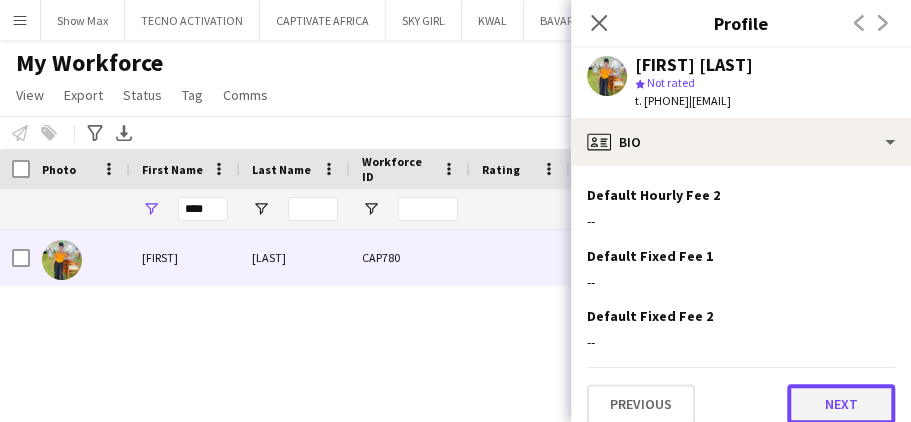 click on "Next" 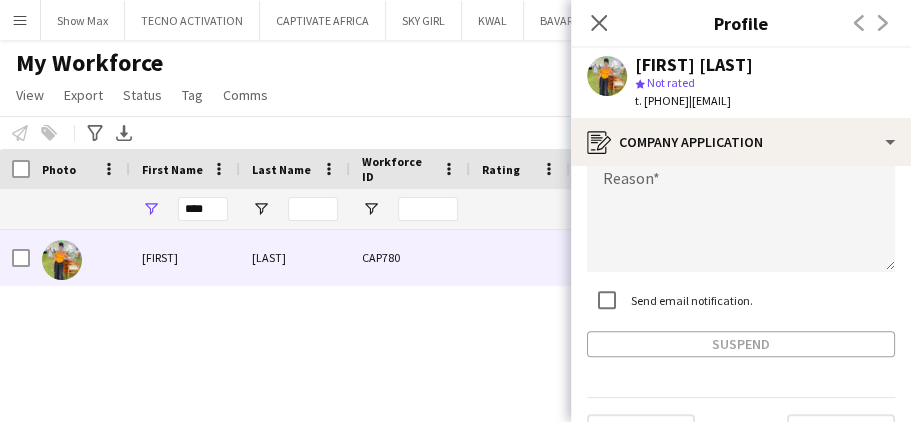 scroll, scrollTop: 294, scrollLeft: 0, axis: vertical 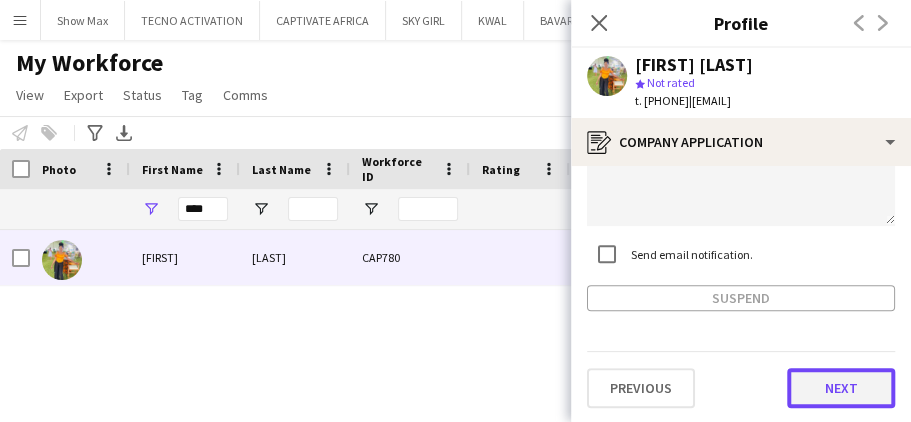 click on "Next" 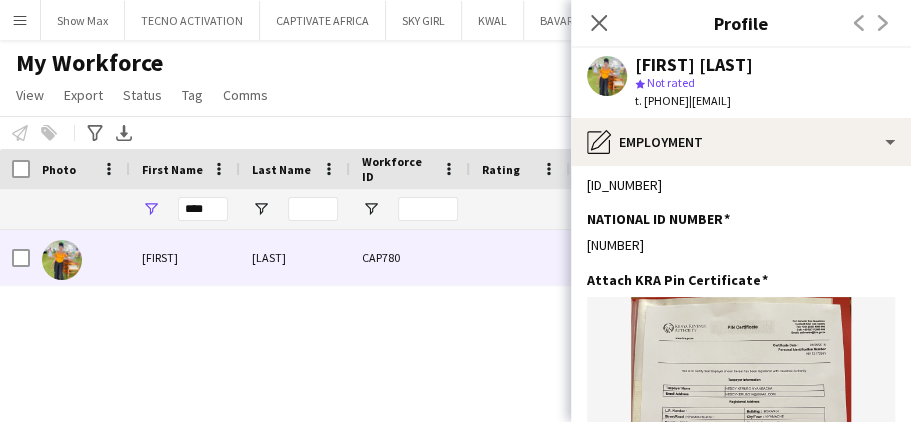 scroll, scrollTop: 482, scrollLeft: 0, axis: vertical 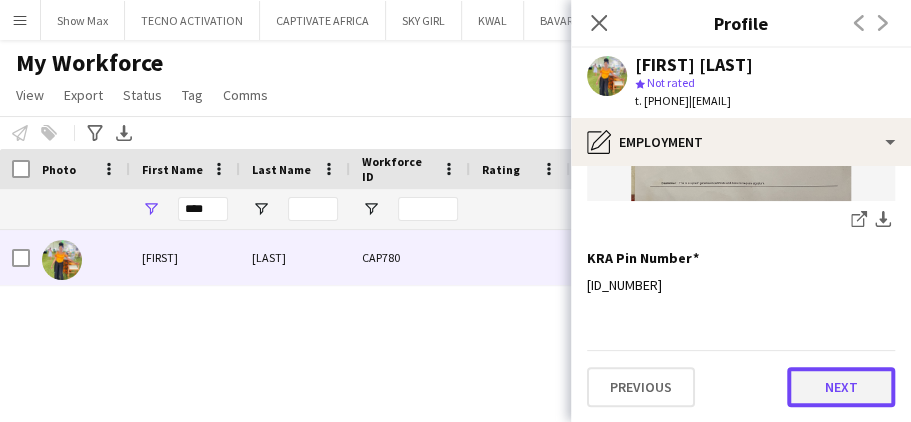 click on "Next" 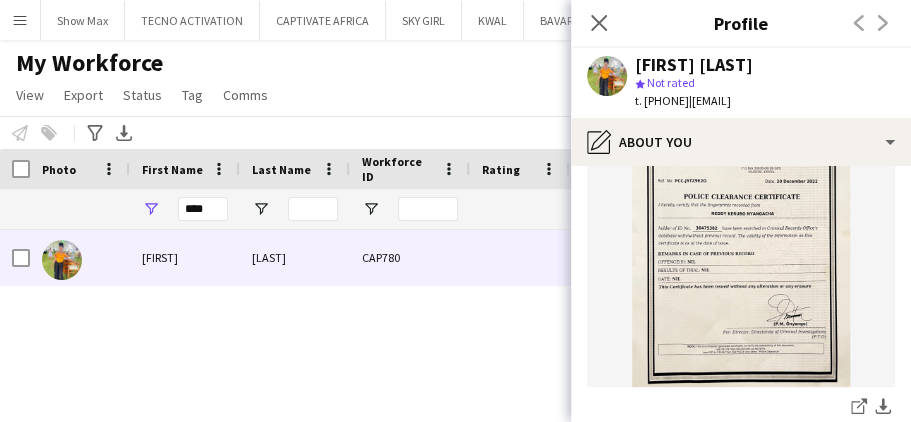 scroll, scrollTop: 0, scrollLeft: 0, axis: both 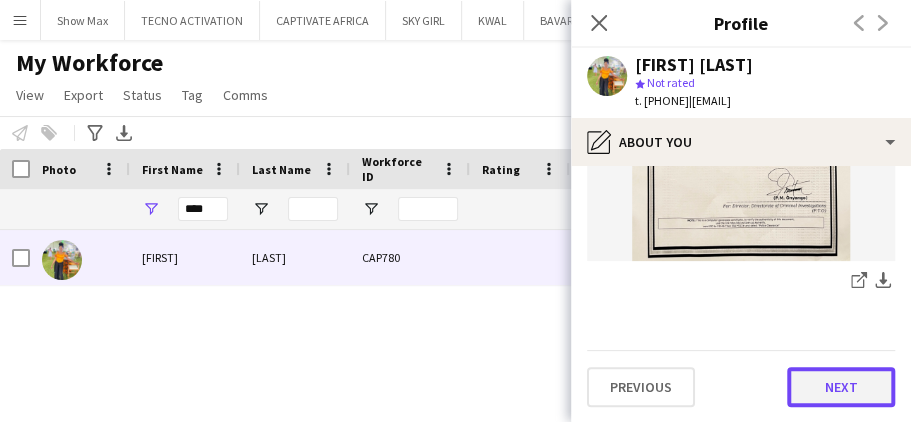 click on "Next" 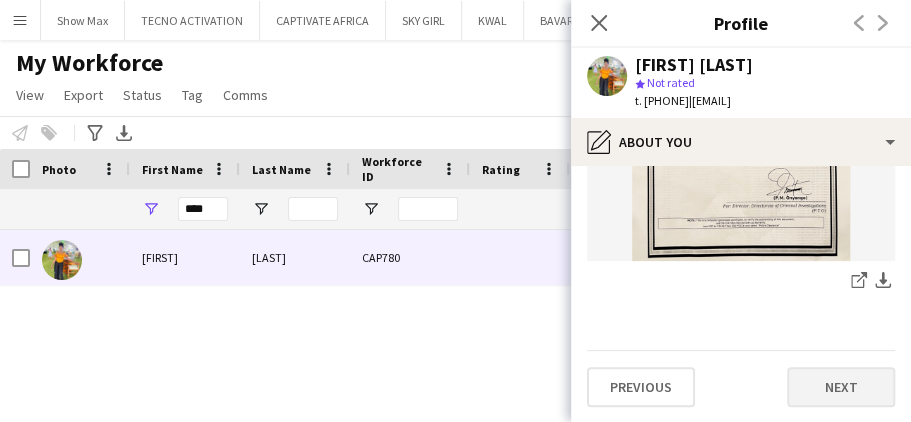 scroll, scrollTop: 0, scrollLeft: 0, axis: both 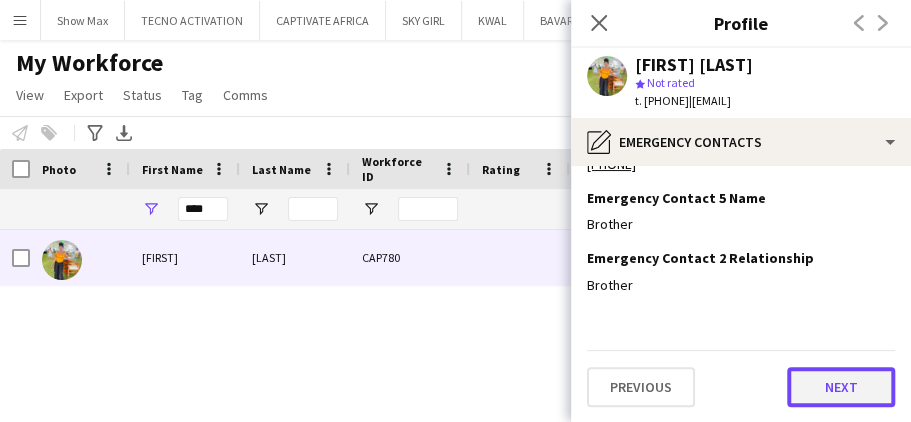click on "Next" 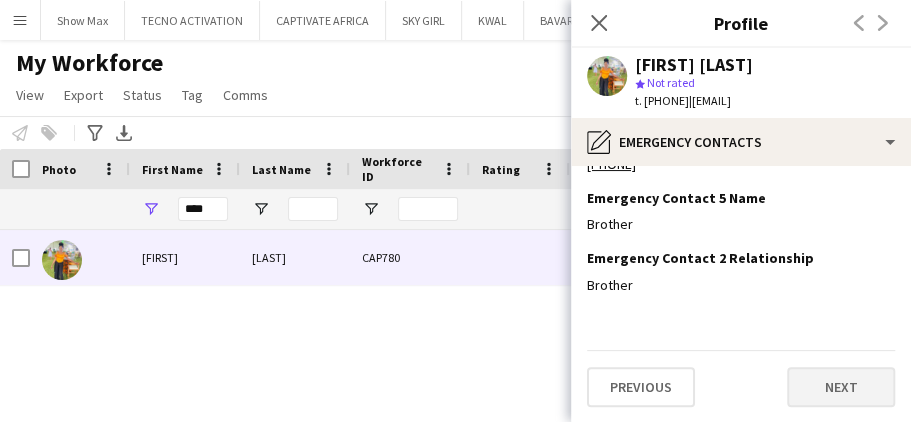 scroll, scrollTop: 0, scrollLeft: 0, axis: both 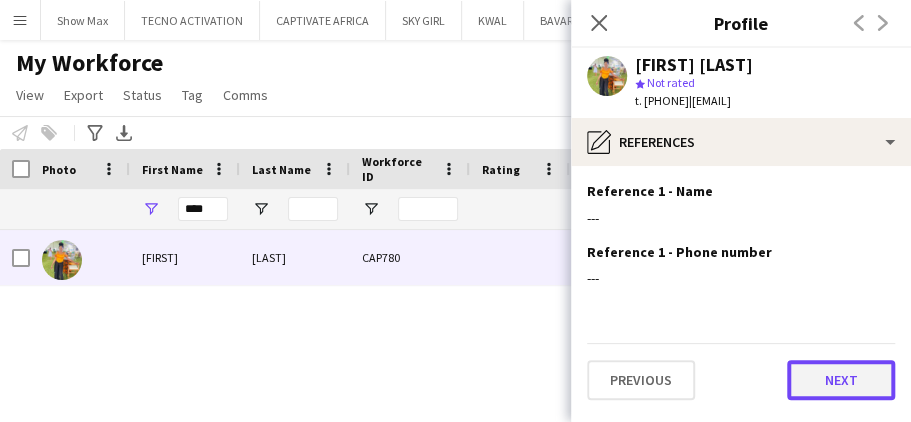 click on "Next" 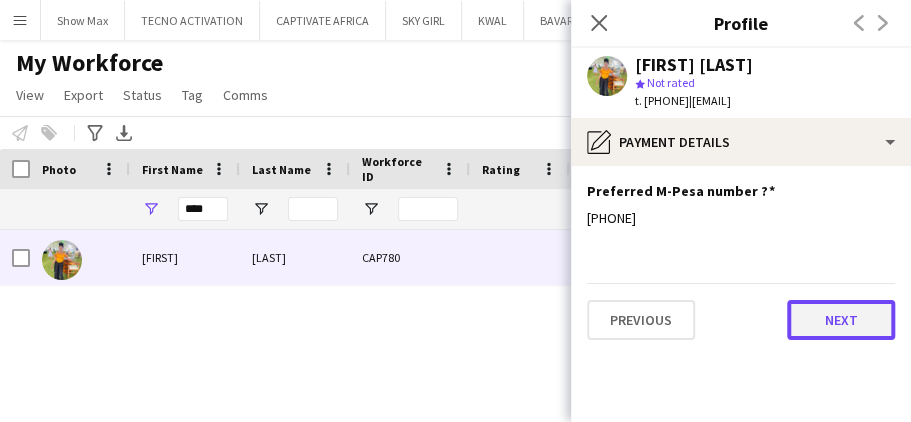 click on "Next" 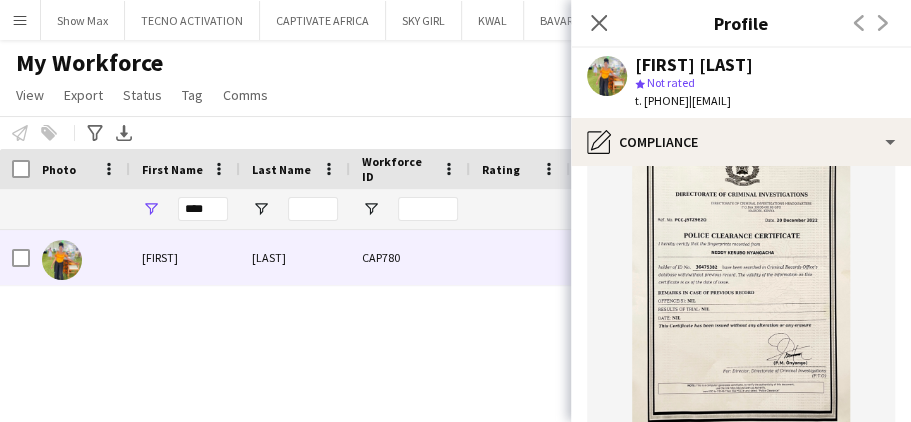scroll, scrollTop: 1070, scrollLeft: 0, axis: vertical 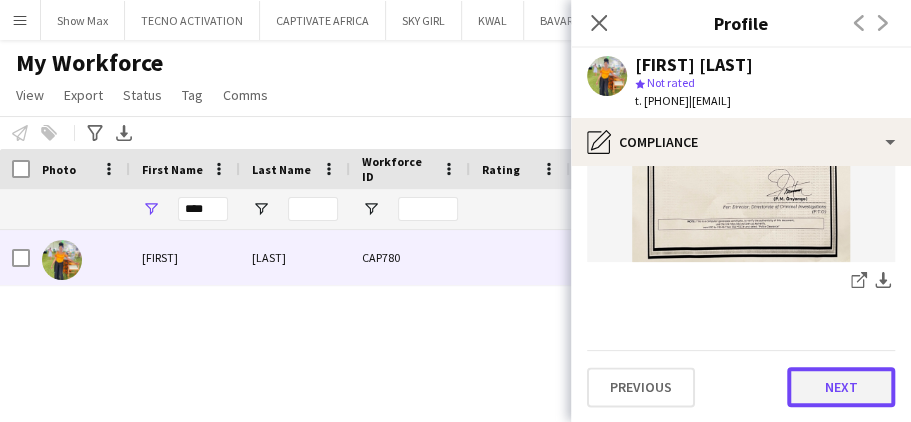 click on "Next" 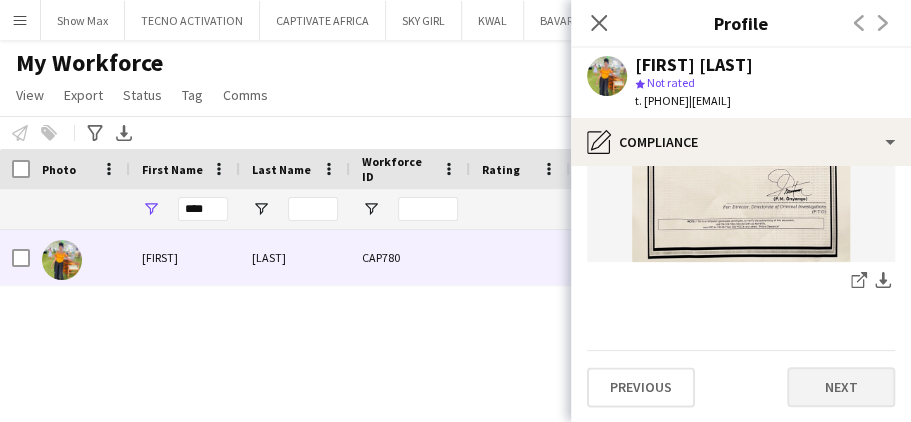 scroll, scrollTop: 0, scrollLeft: 0, axis: both 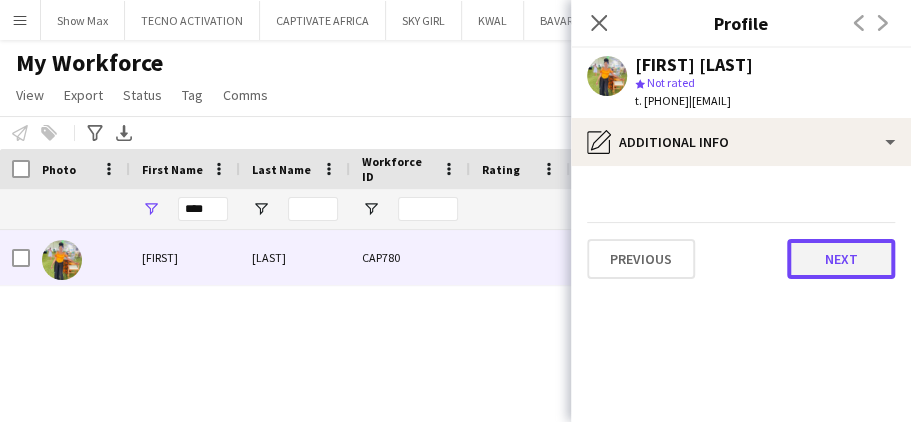 click on "Next" 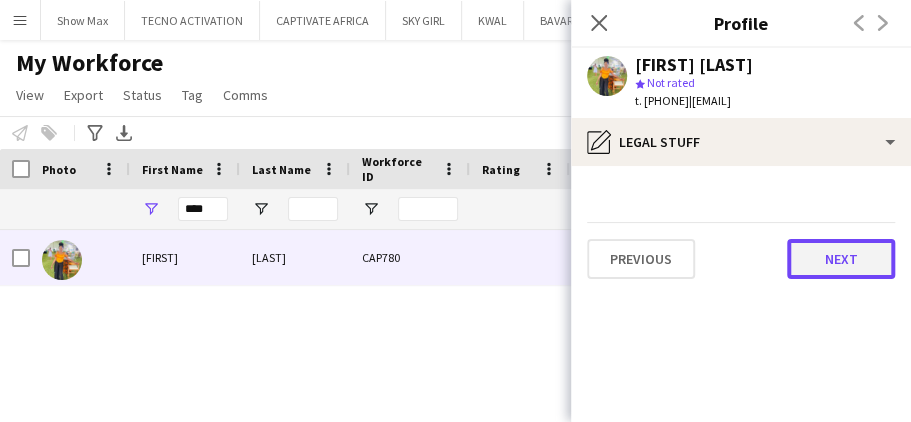 click on "Next" 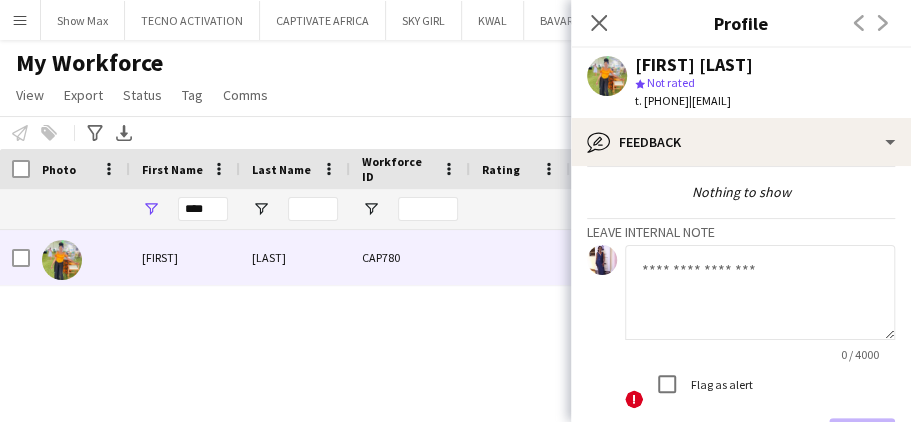 scroll, scrollTop: 222, scrollLeft: 0, axis: vertical 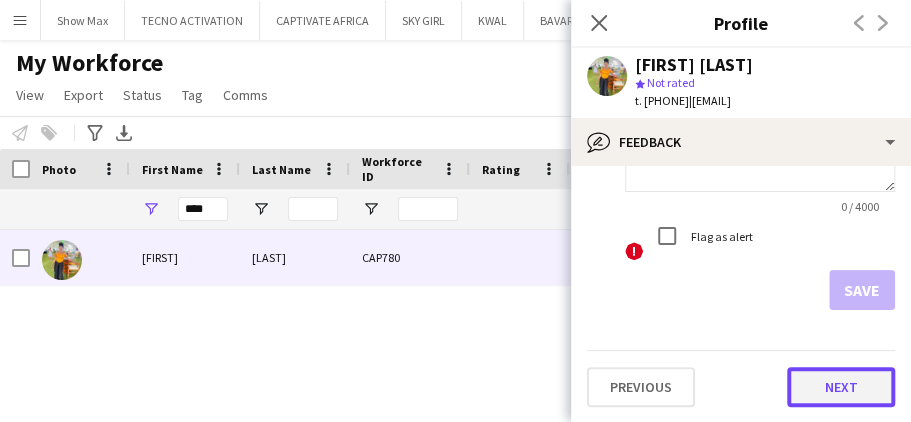 click on "Next" 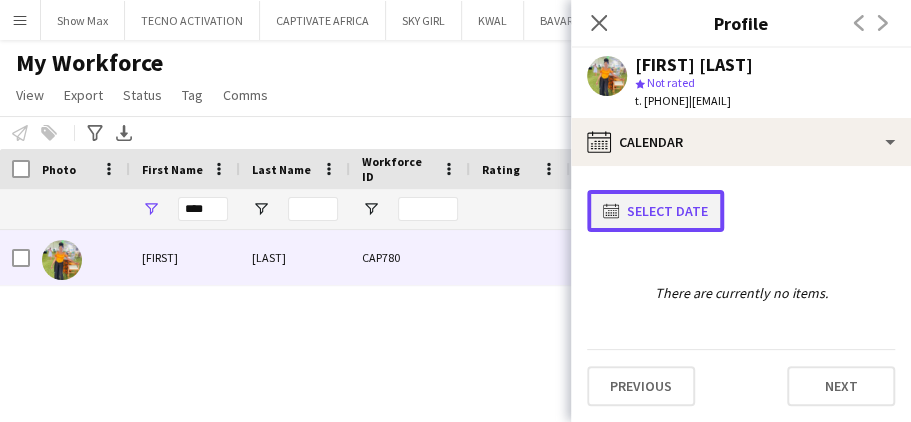 click on "calendar-full" 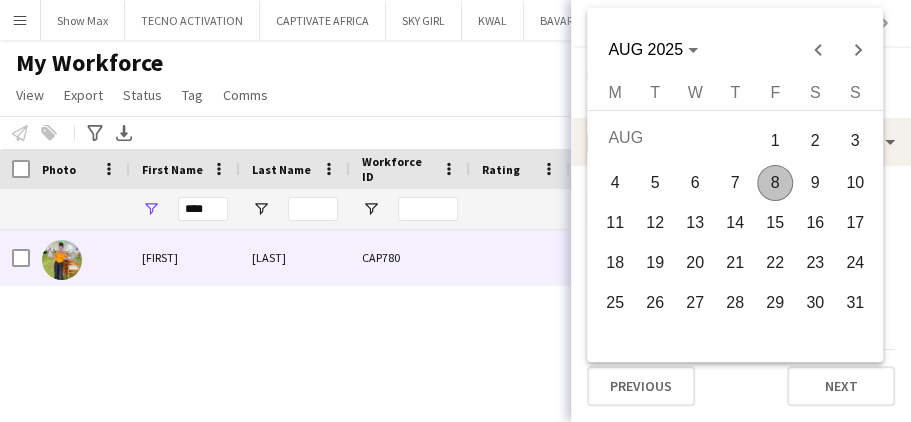 click on "9" at bounding box center (815, 183) 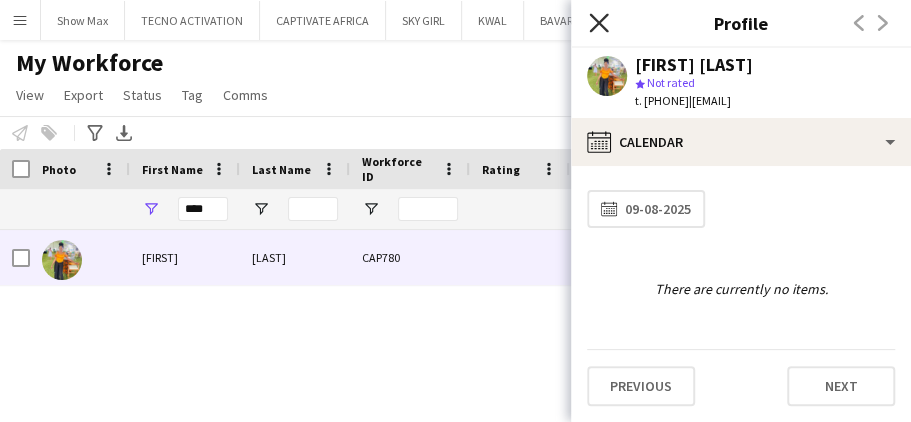 click 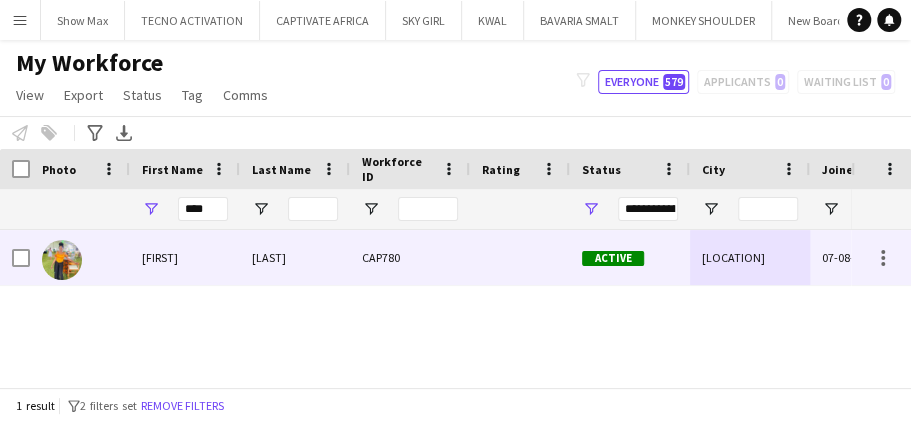 click at bounding box center (520, 257) 